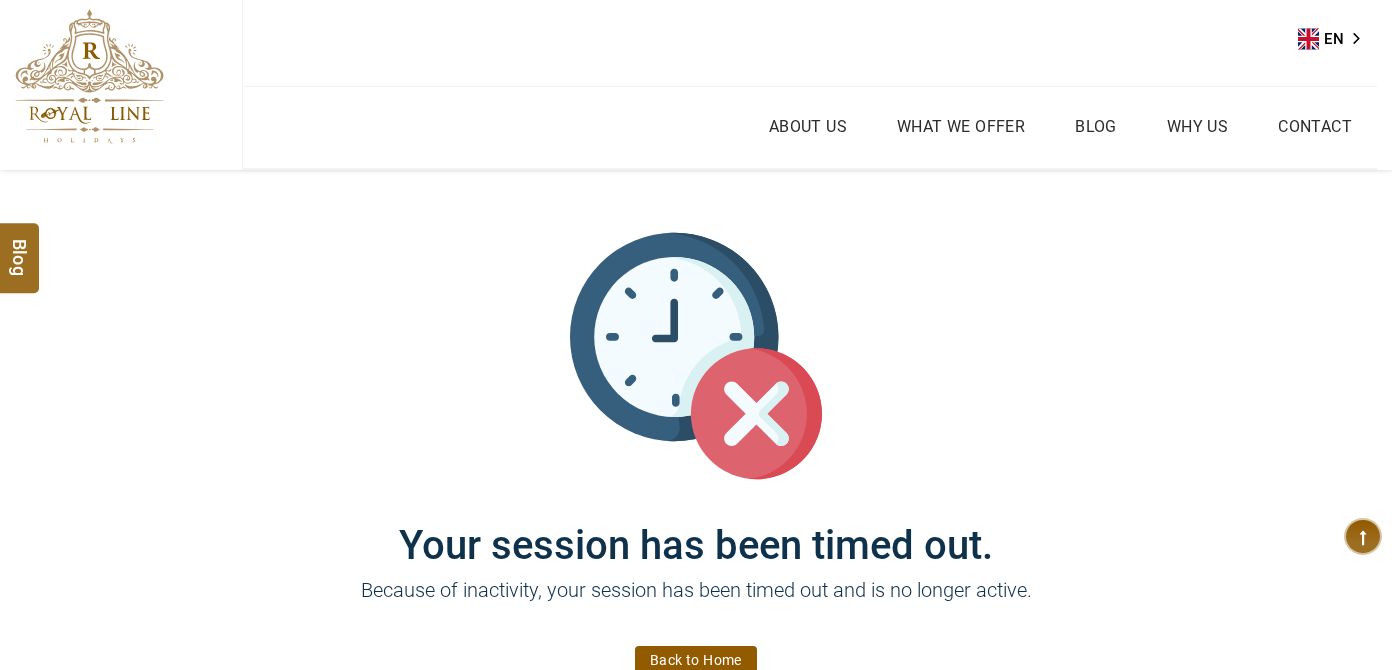 scroll, scrollTop: 0, scrollLeft: 0, axis: both 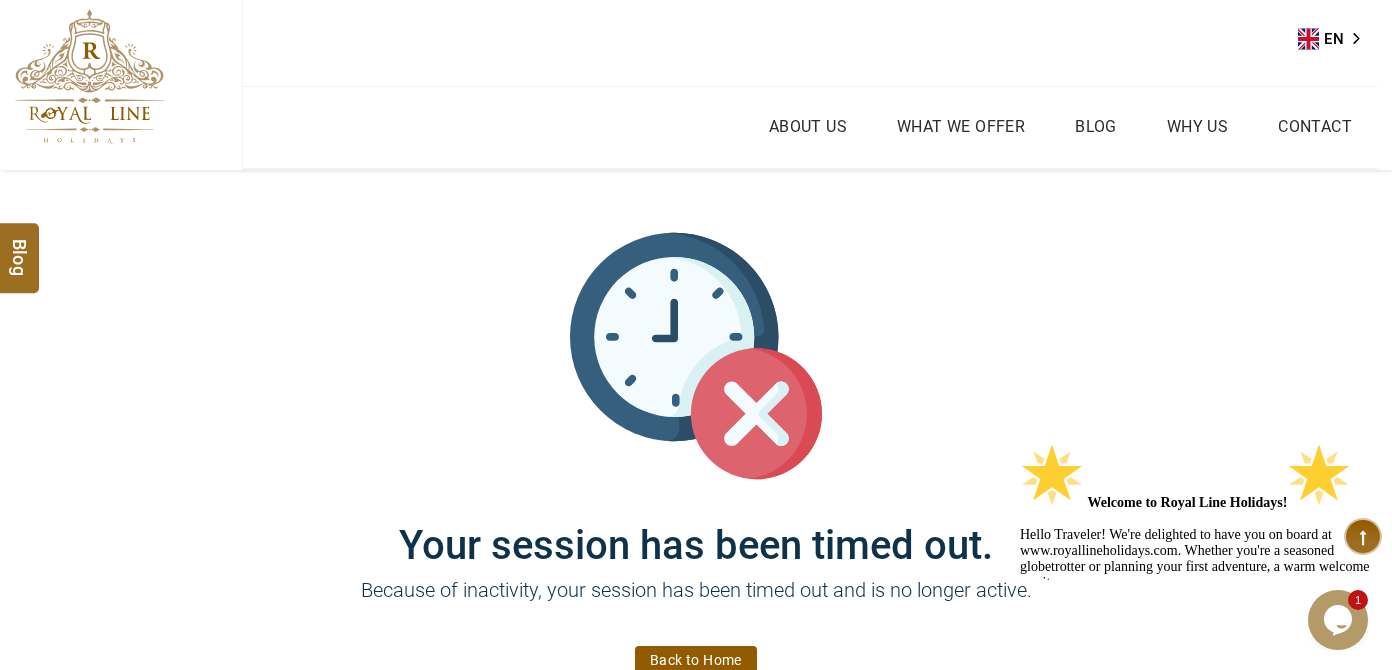 click at bounding box center [89, 76] 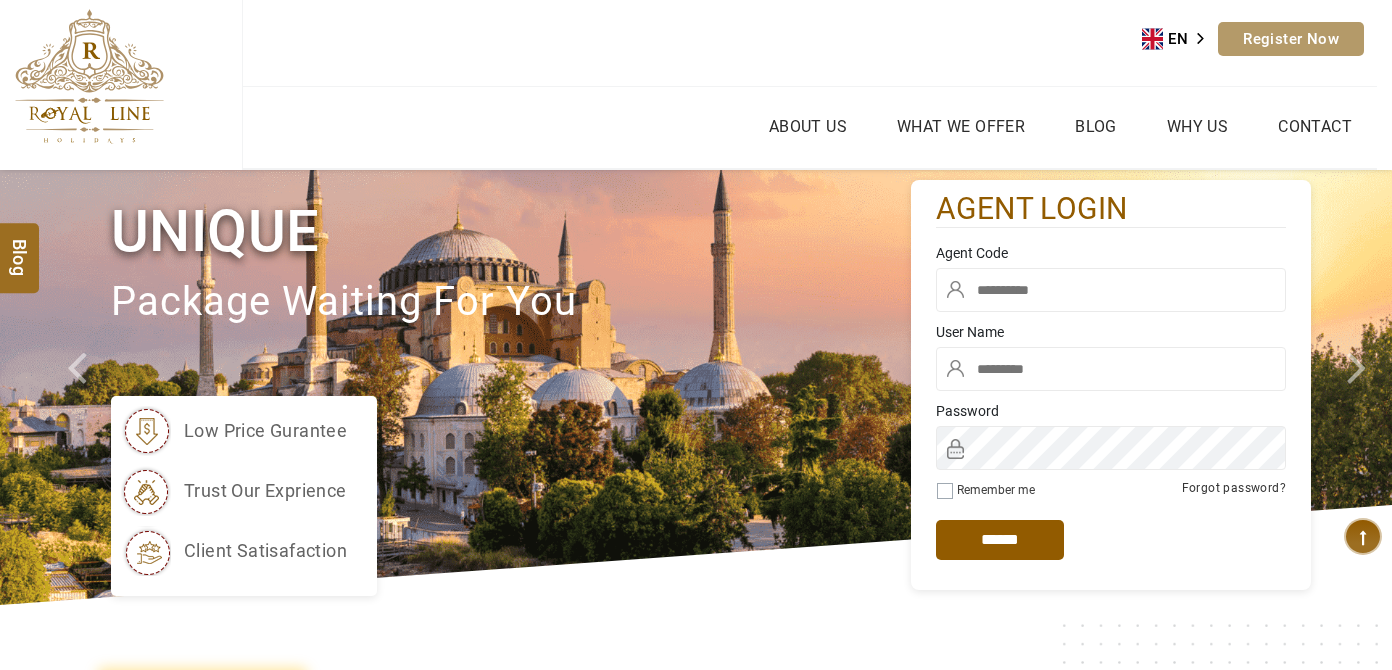 scroll, scrollTop: 0, scrollLeft: 0, axis: both 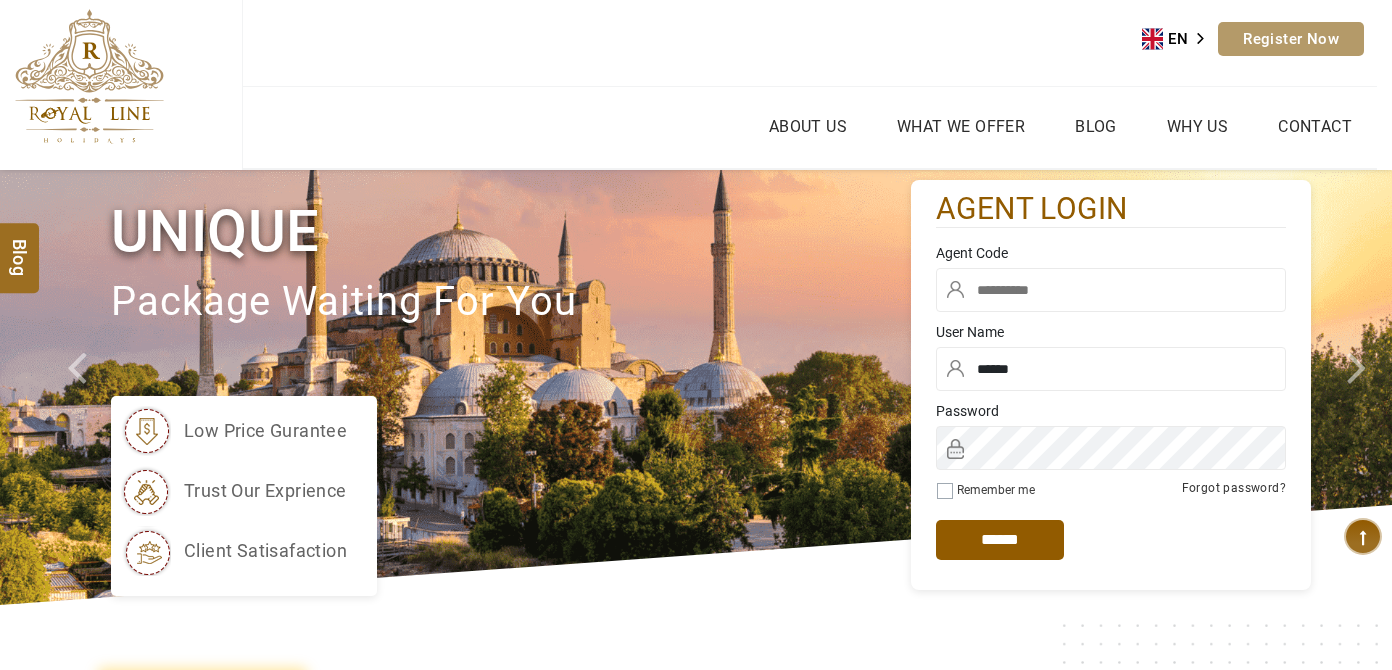 click at bounding box center (1111, 290) 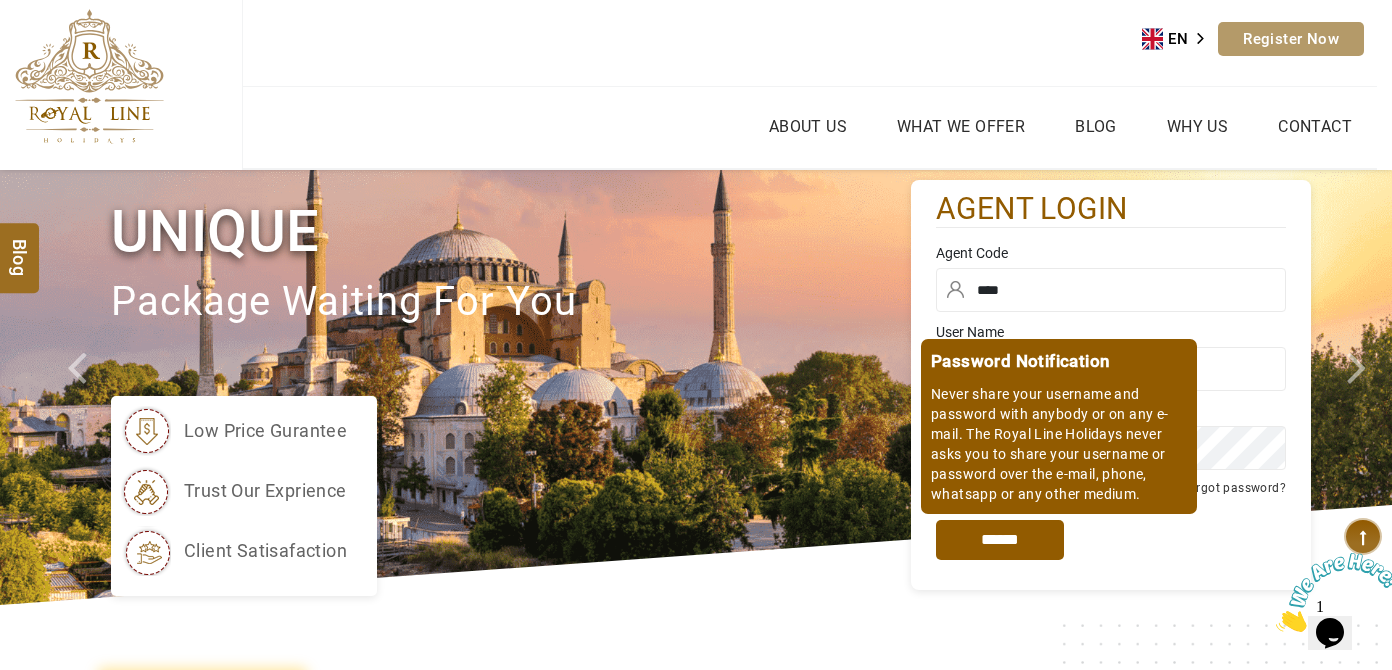 scroll, scrollTop: 0, scrollLeft: 0, axis: both 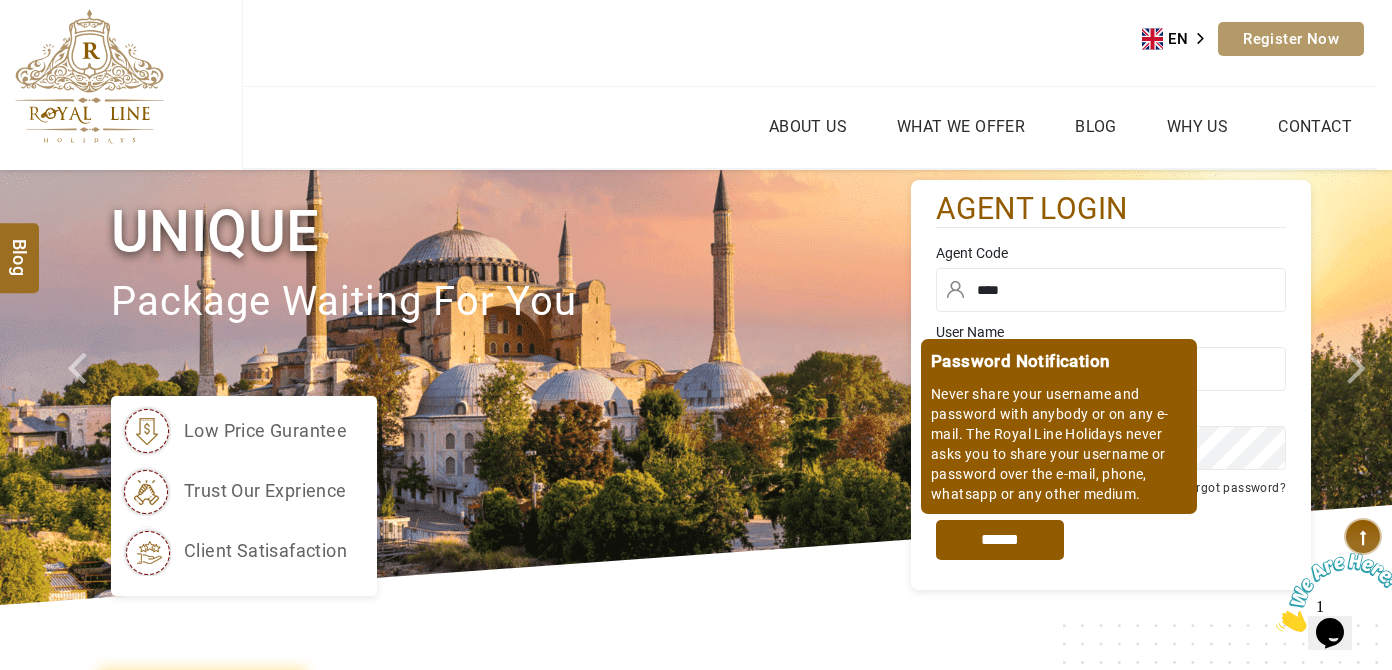 click on "*****" at bounding box center [1000, 540] 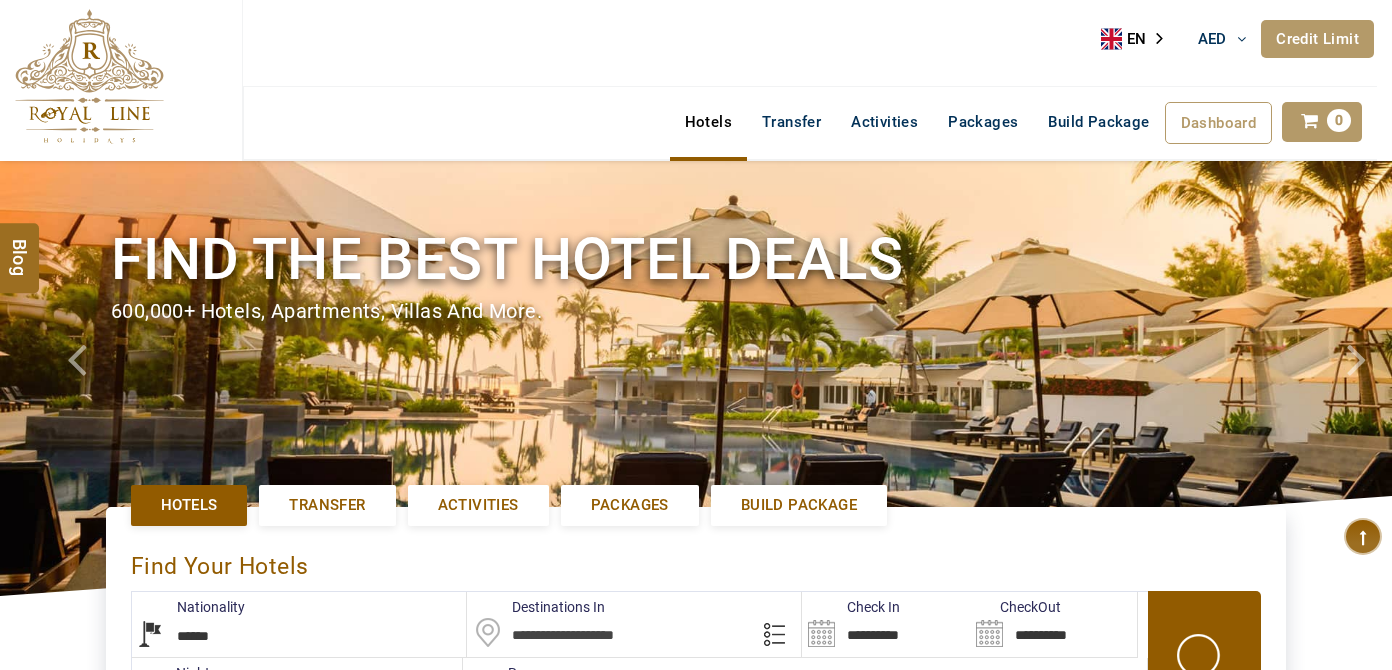 scroll, scrollTop: 0, scrollLeft: 0, axis: both 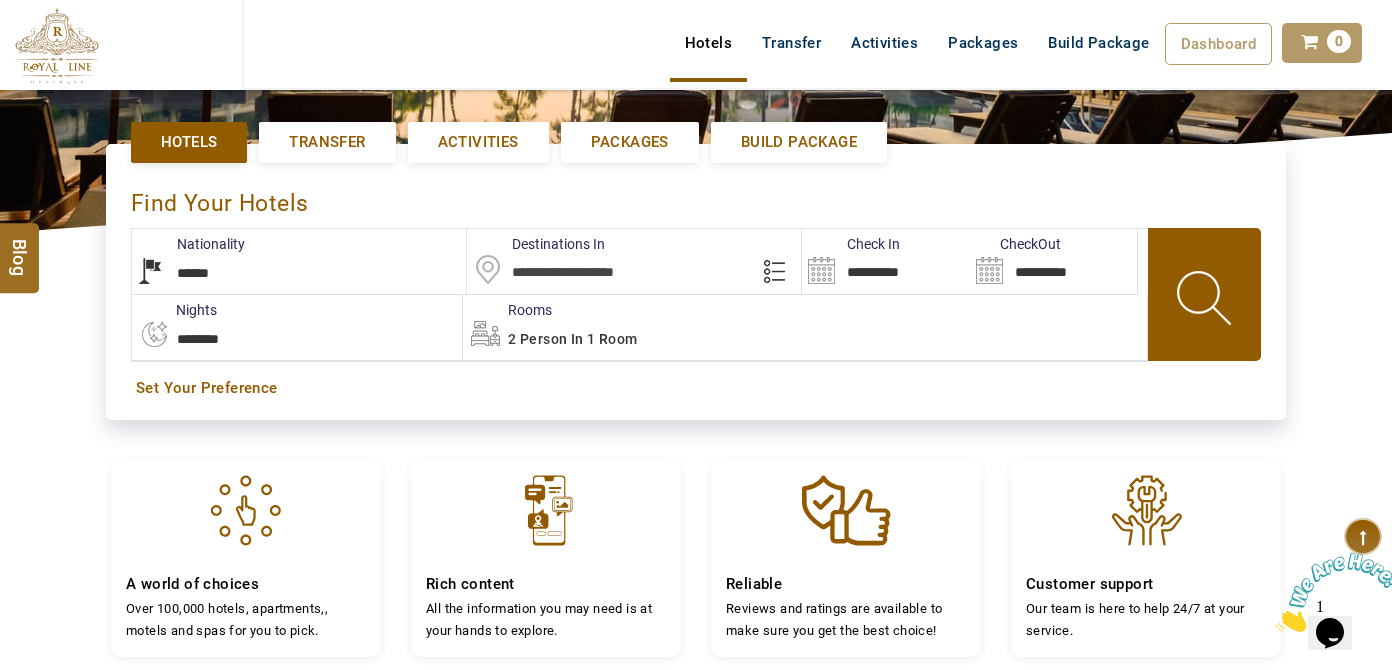 click at bounding box center [634, 261] 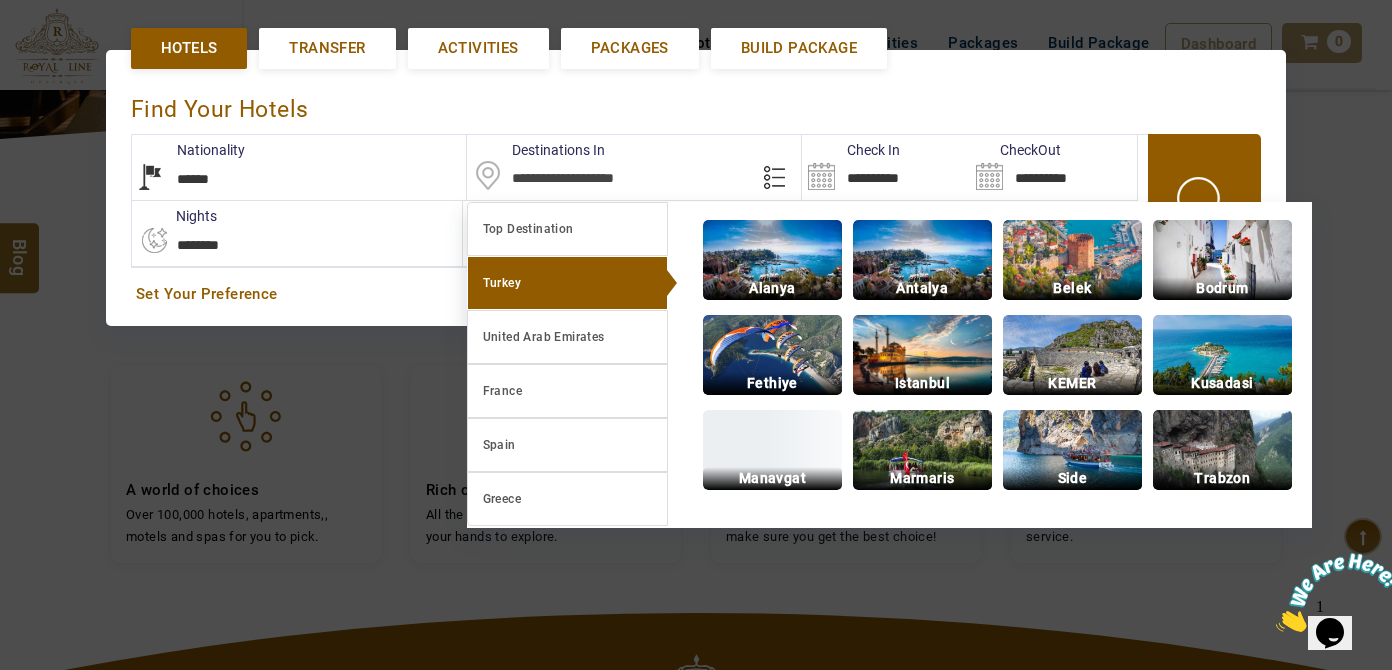 scroll, scrollTop: 458, scrollLeft: 0, axis: vertical 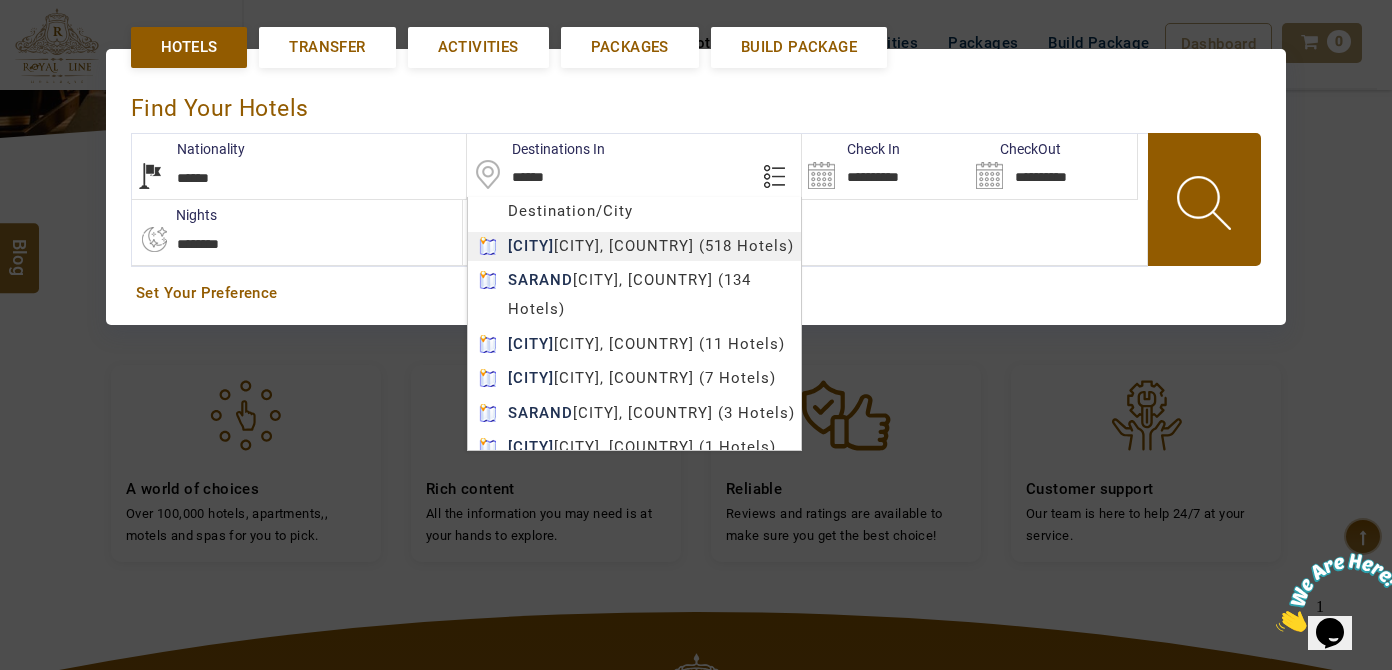 type on "********" 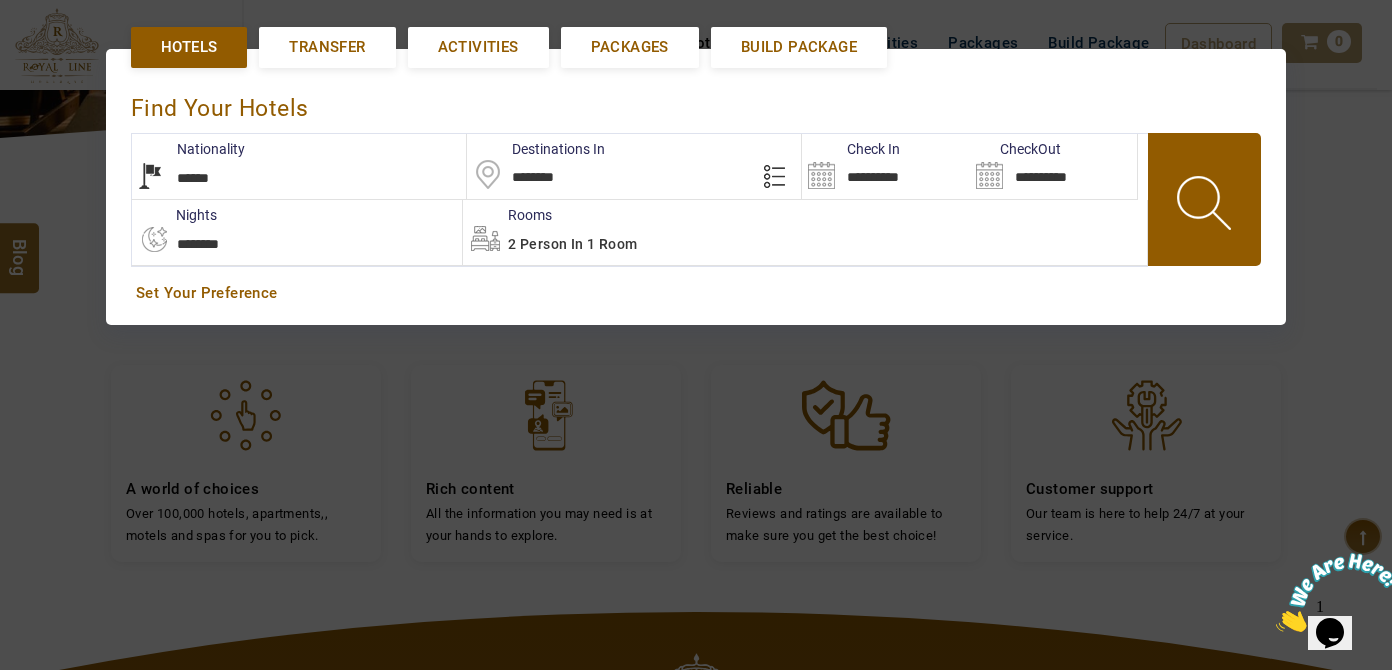 drag, startPoint x: 663, startPoint y: 237, endPoint x: 653, endPoint y: 230, distance: 12.206555 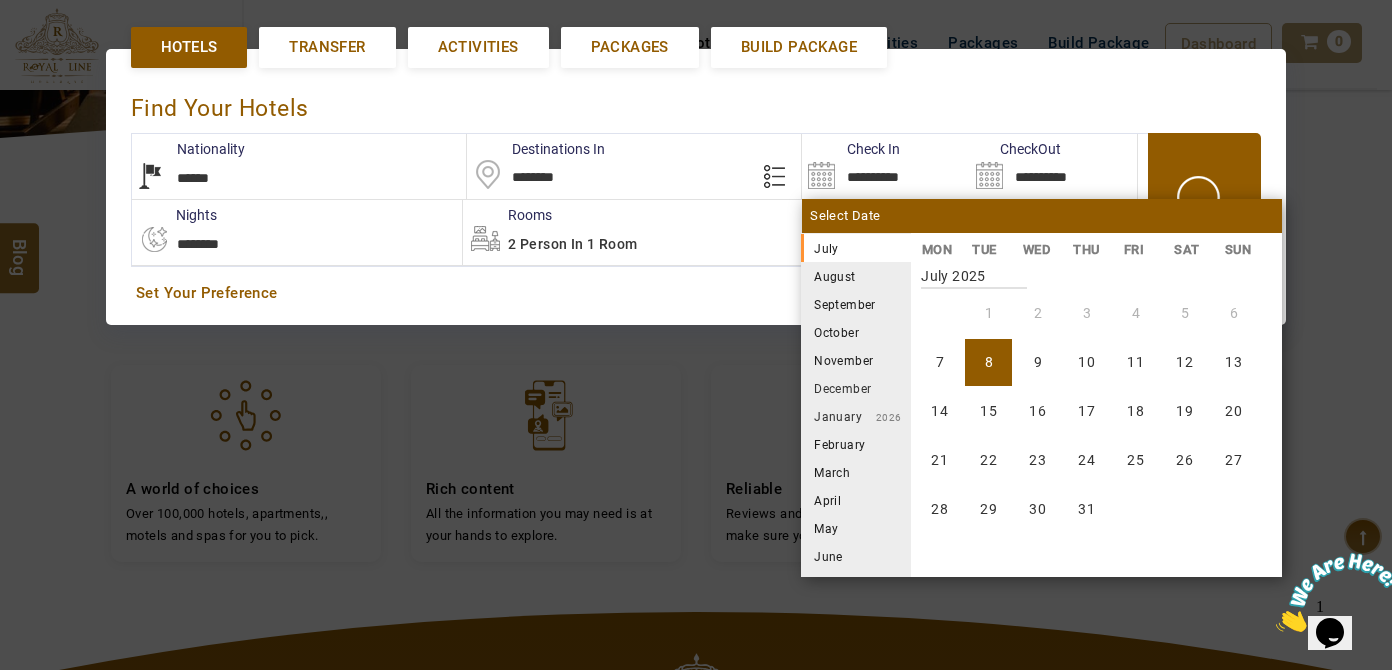 click on "September" at bounding box center [856, 304] 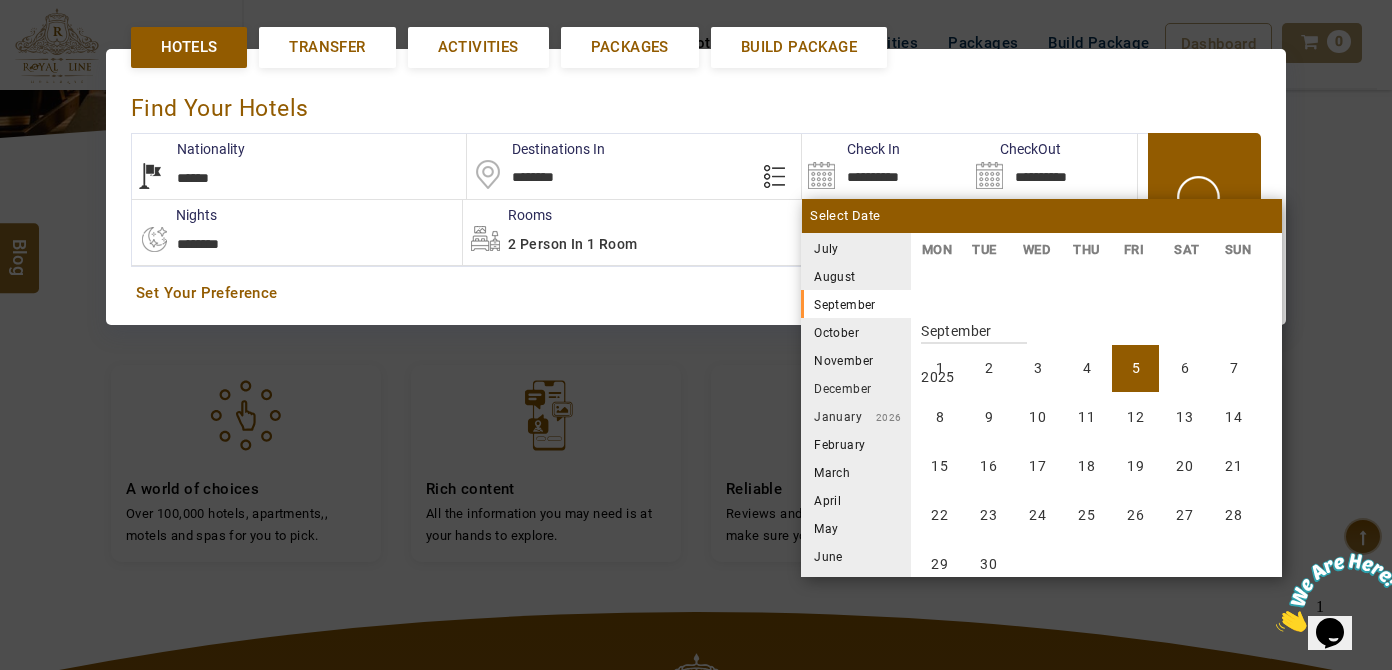 scroll, scrollTop: 740, scrollLeft: 0, axis: vertical 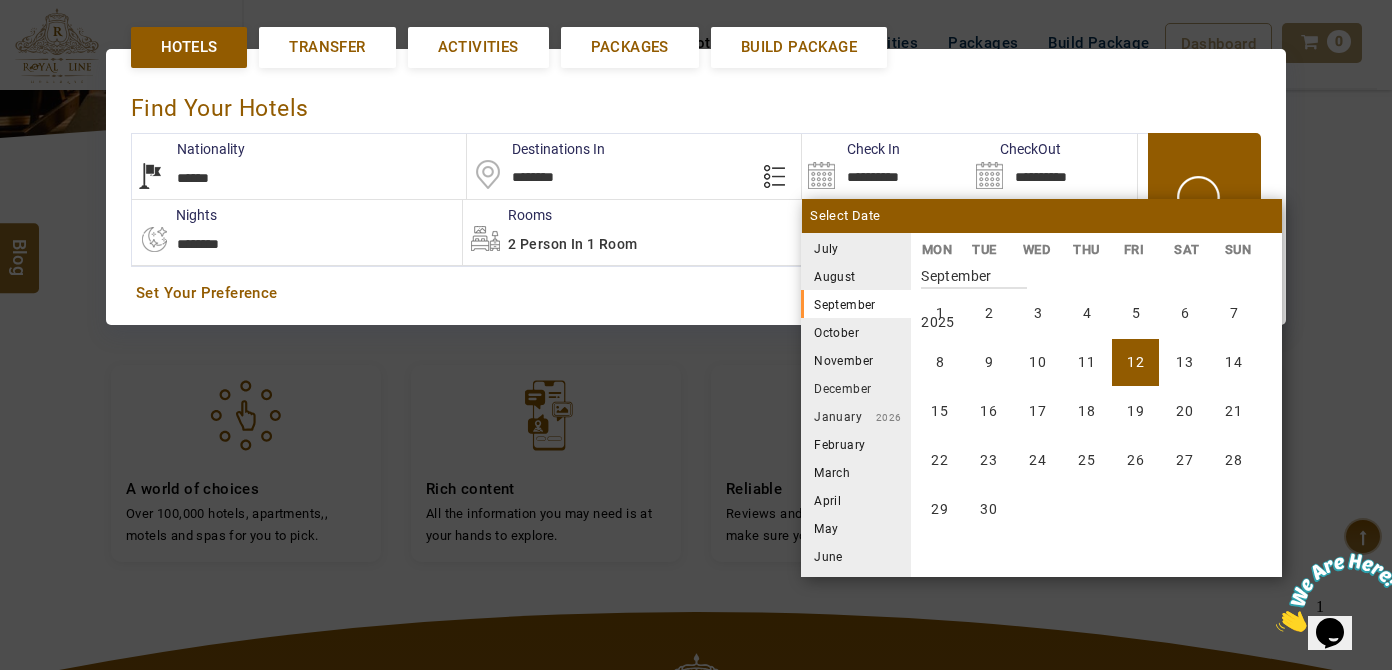 click on "12" at bounding box center (1135, 362) 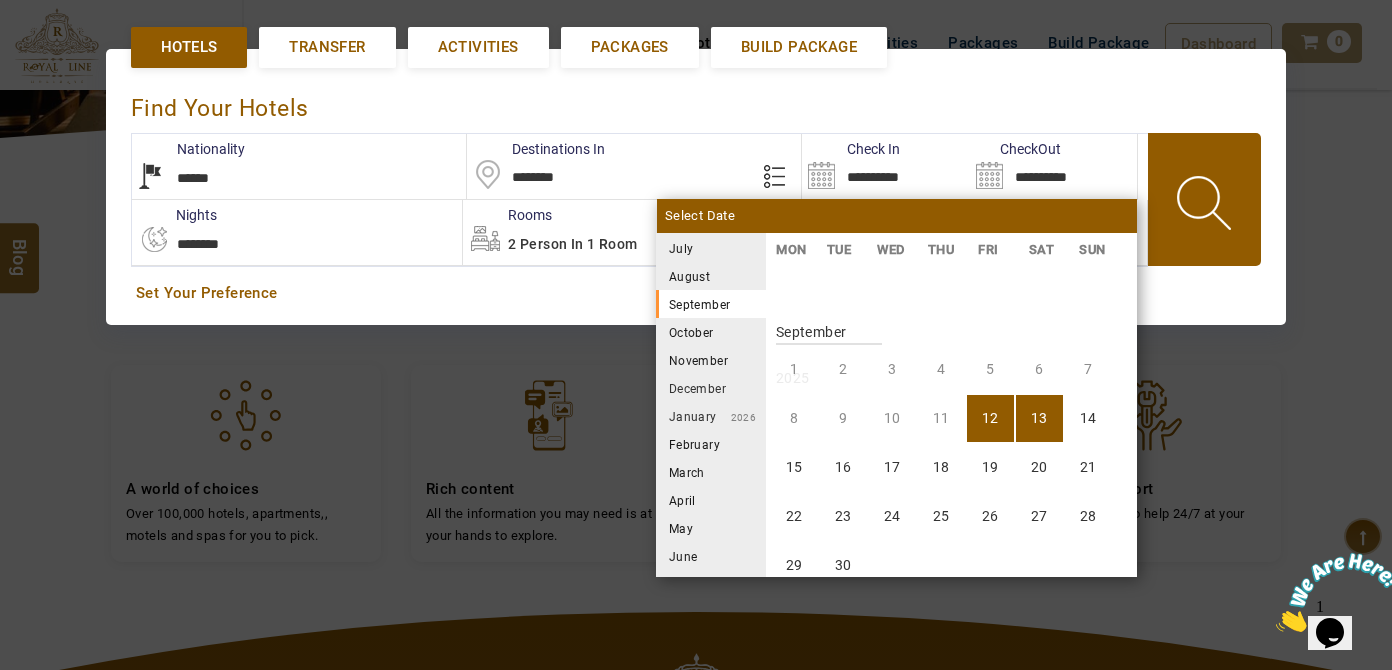 scroll, scrollTop: 740, scrollLeft: 0, axis: vertical 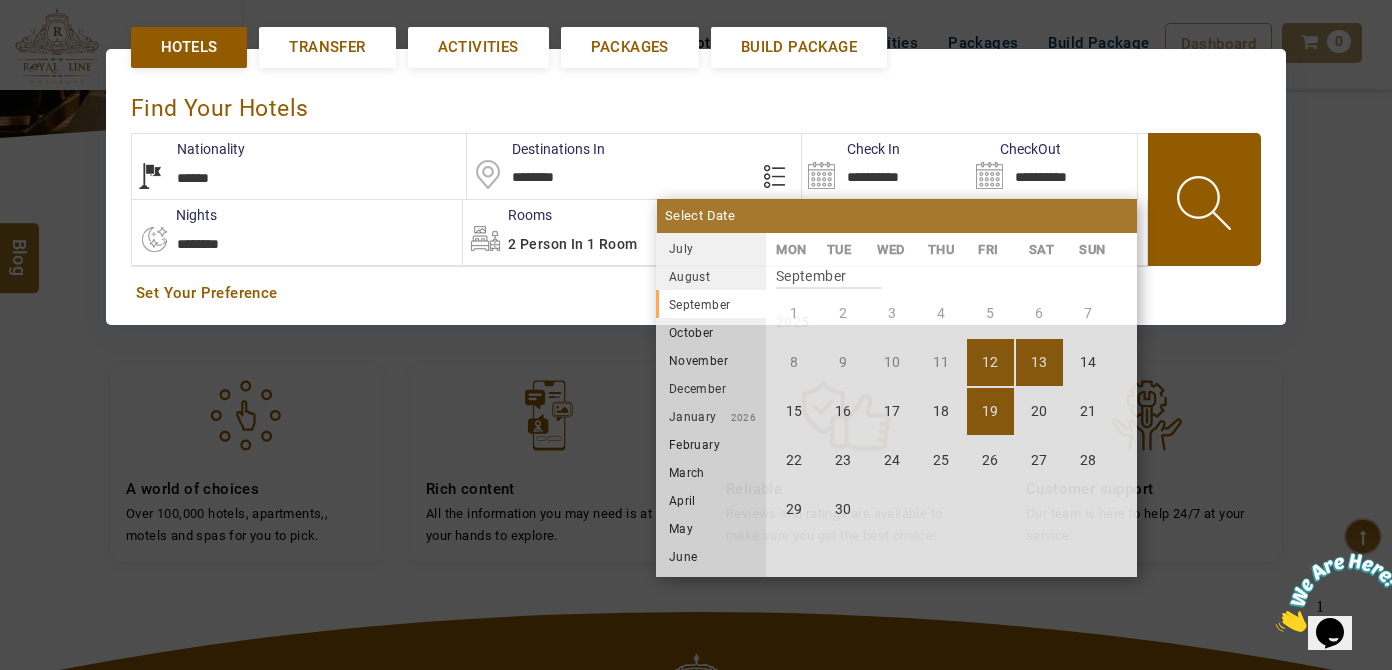 click on "19" at bounding box center [990, 411] 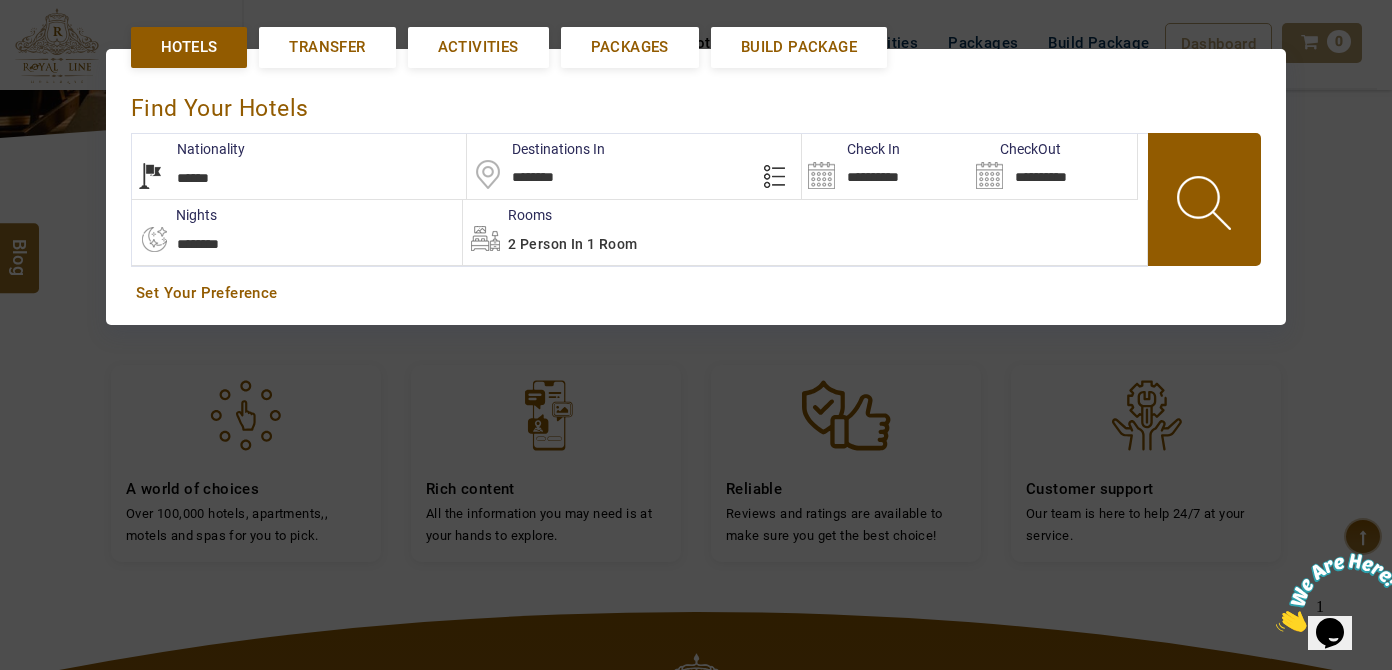 click at bounding box center (1206, 199) 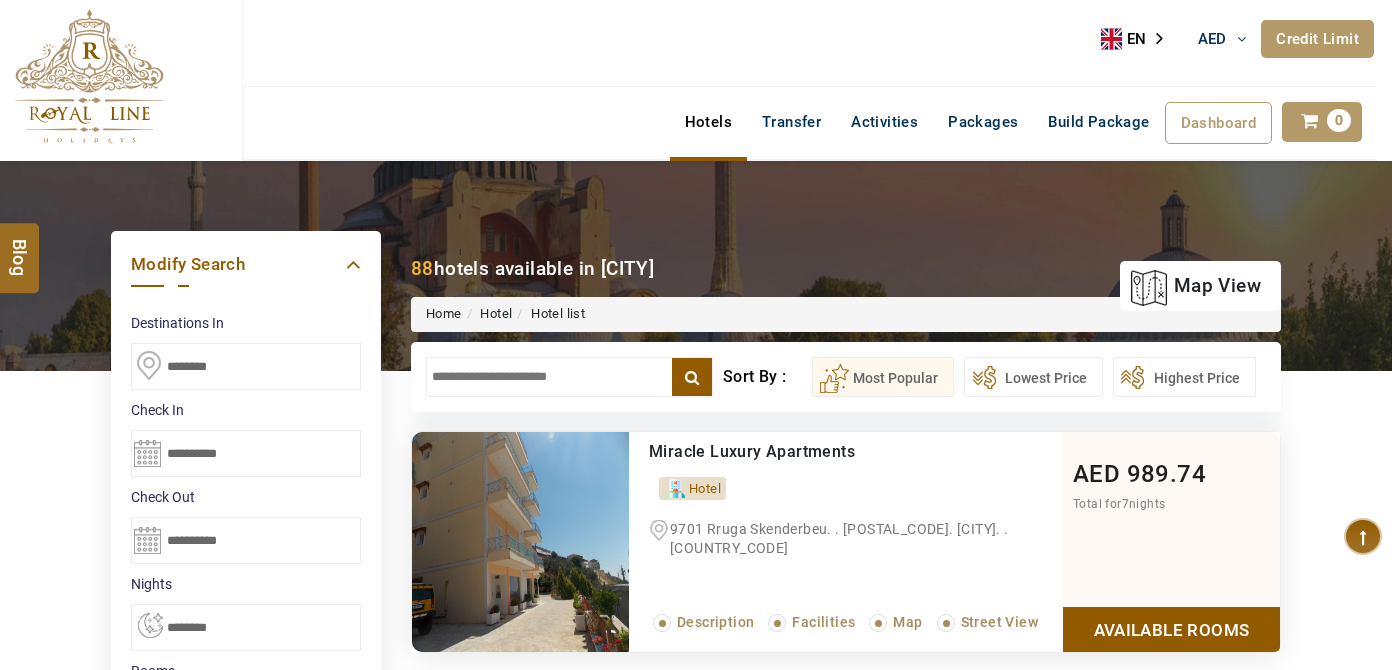 scroll, scrollTop: 0, scrollLeft: 0, axis: both 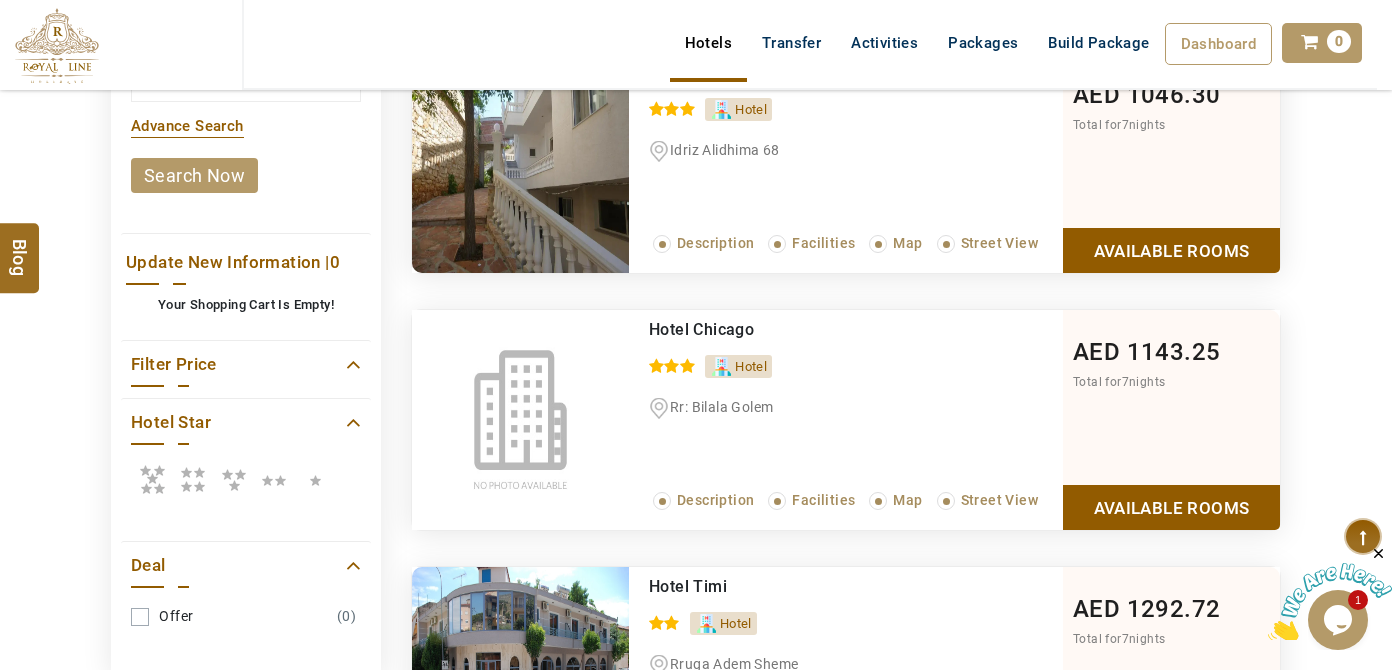 click at bounding box center [152, 479] 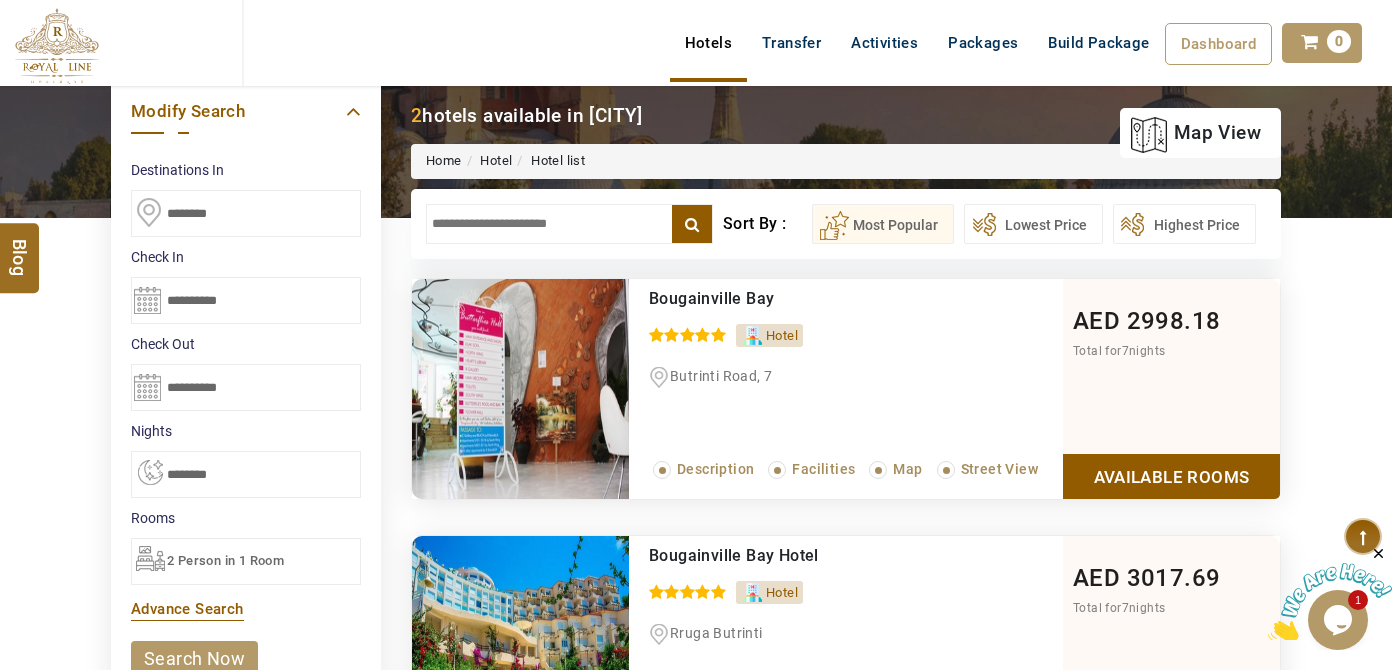 scroll, scrollTop: 90, scrollLeft: 0, axis: vertical 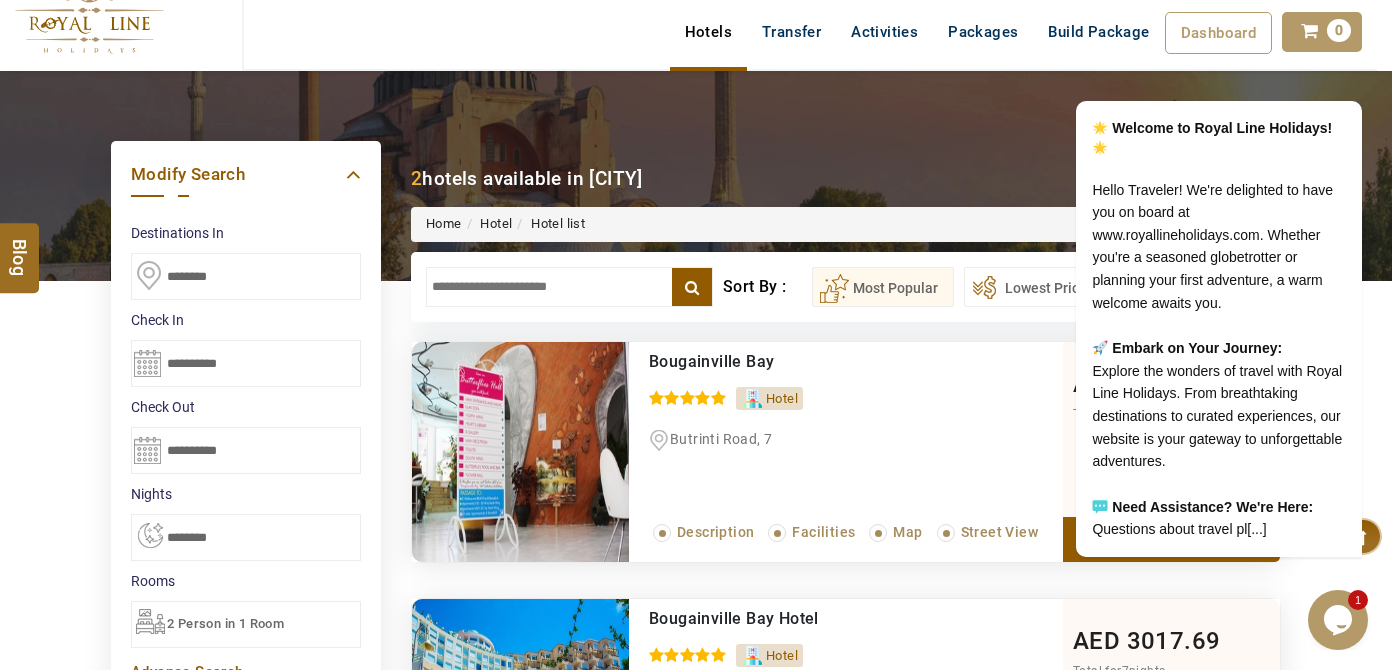 drag, startPoint x: 483, startPoint y: 272, endPoint x: 375, endPoint y: 254, distance: 109.48972 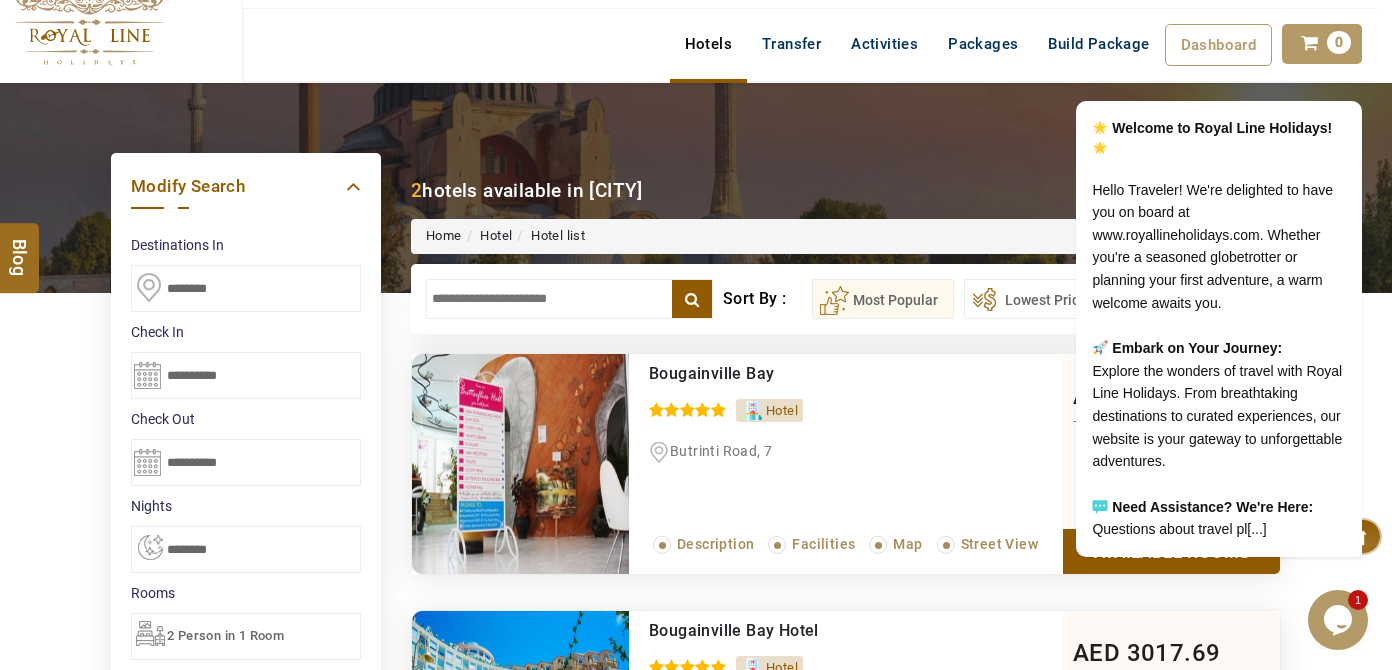 scroll, scrollTop: 0, scrollLeft: 0, axis: both 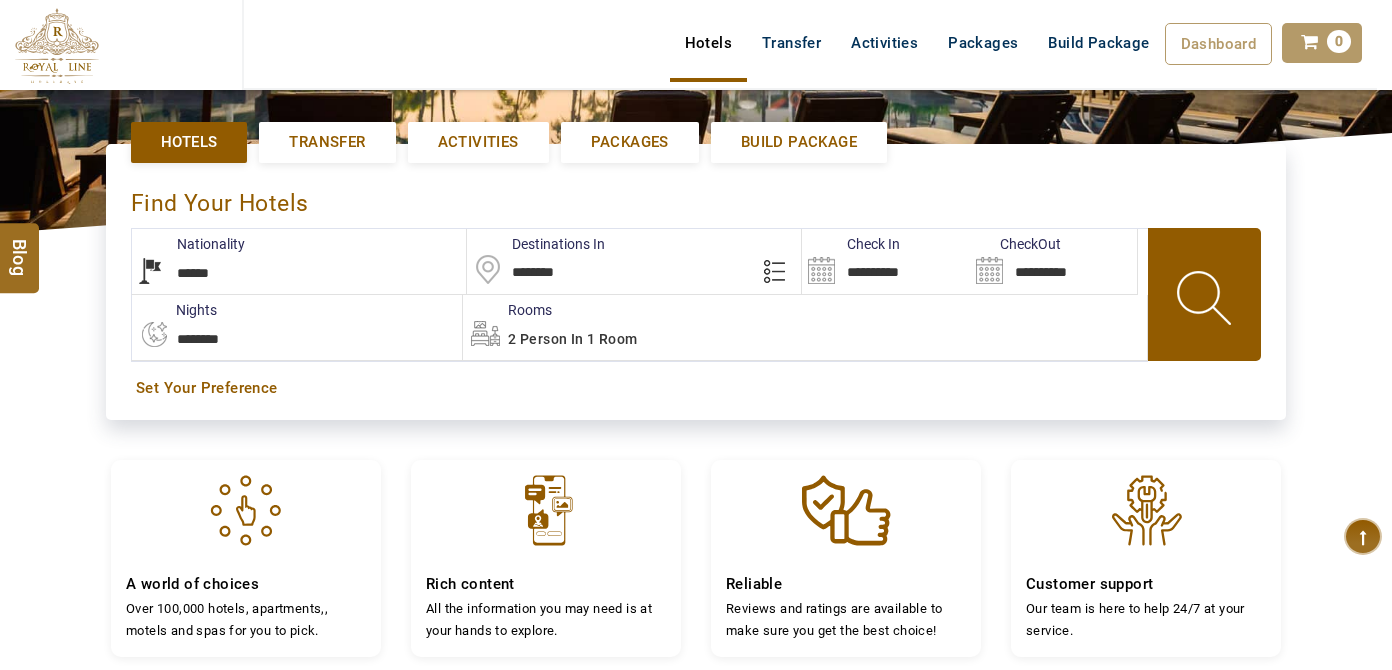 click on "********" at bounding box center [634, 261] 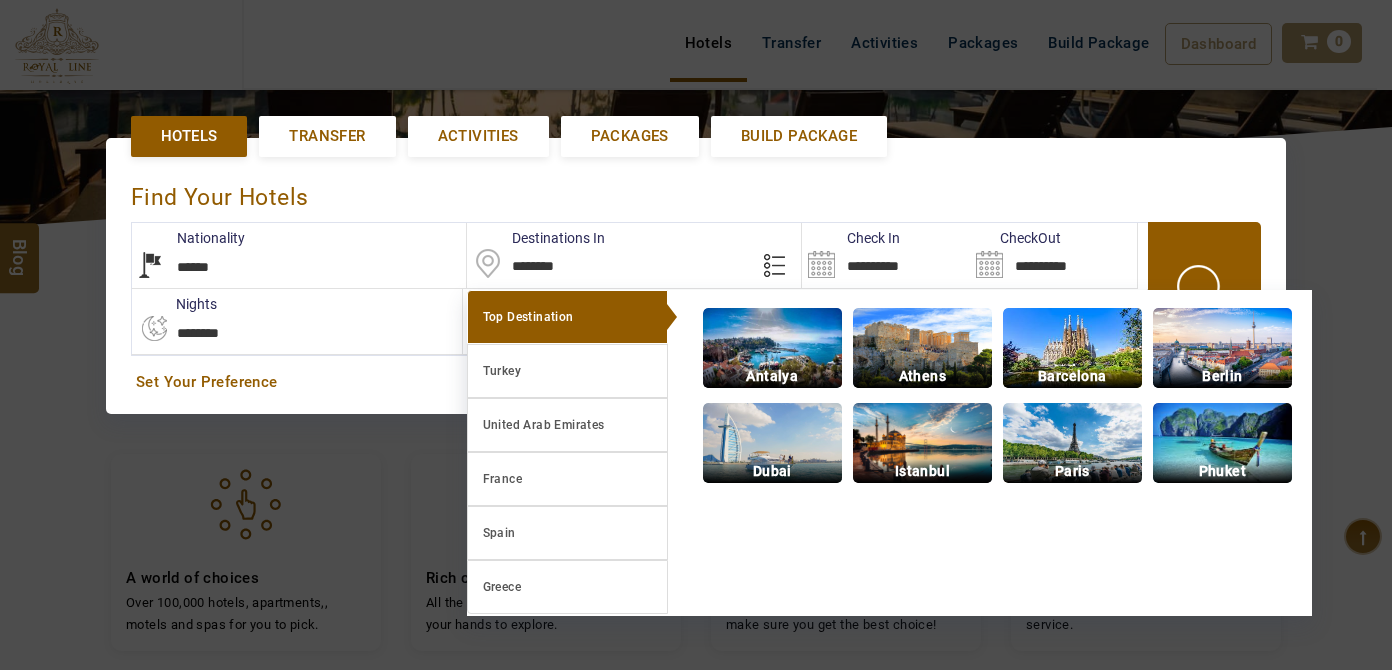 click on "********" at bounding box center [634, 255] 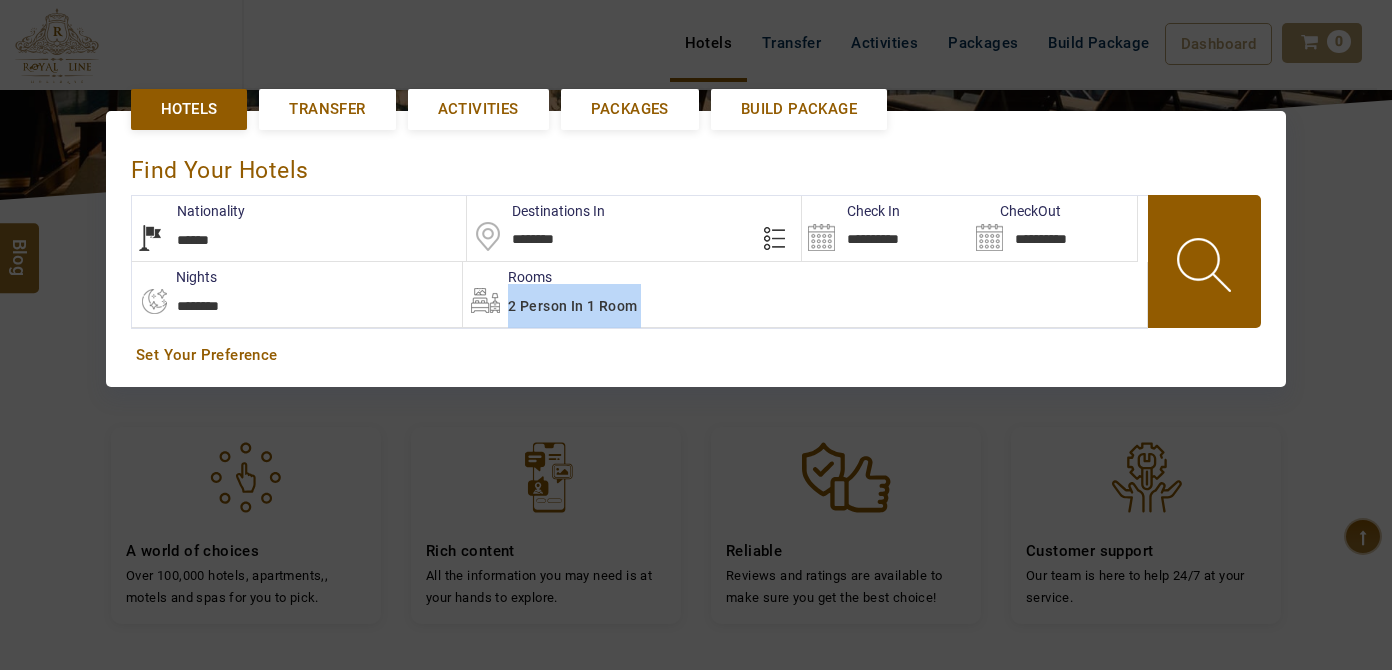 click on "2 Person in    1 Room" at bounding box center [805, 294] 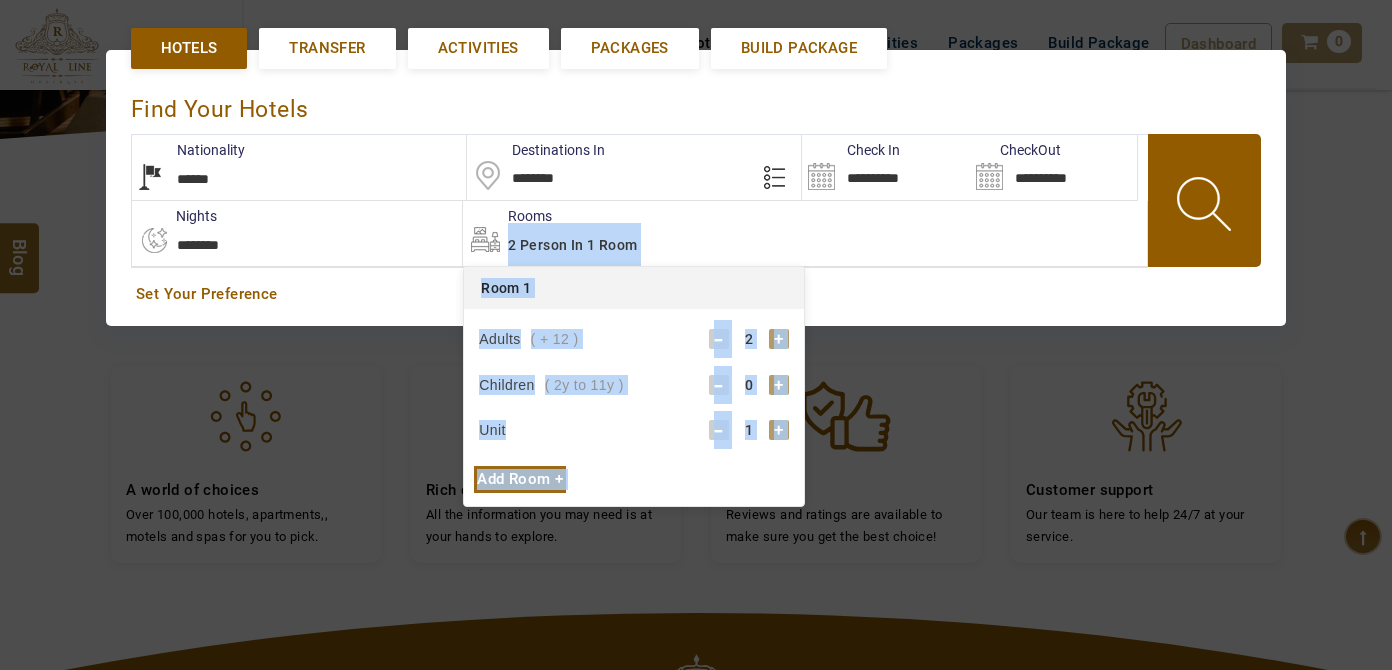 scroll, scrollTop: 458, scrollLeft: 0, axis: vertical 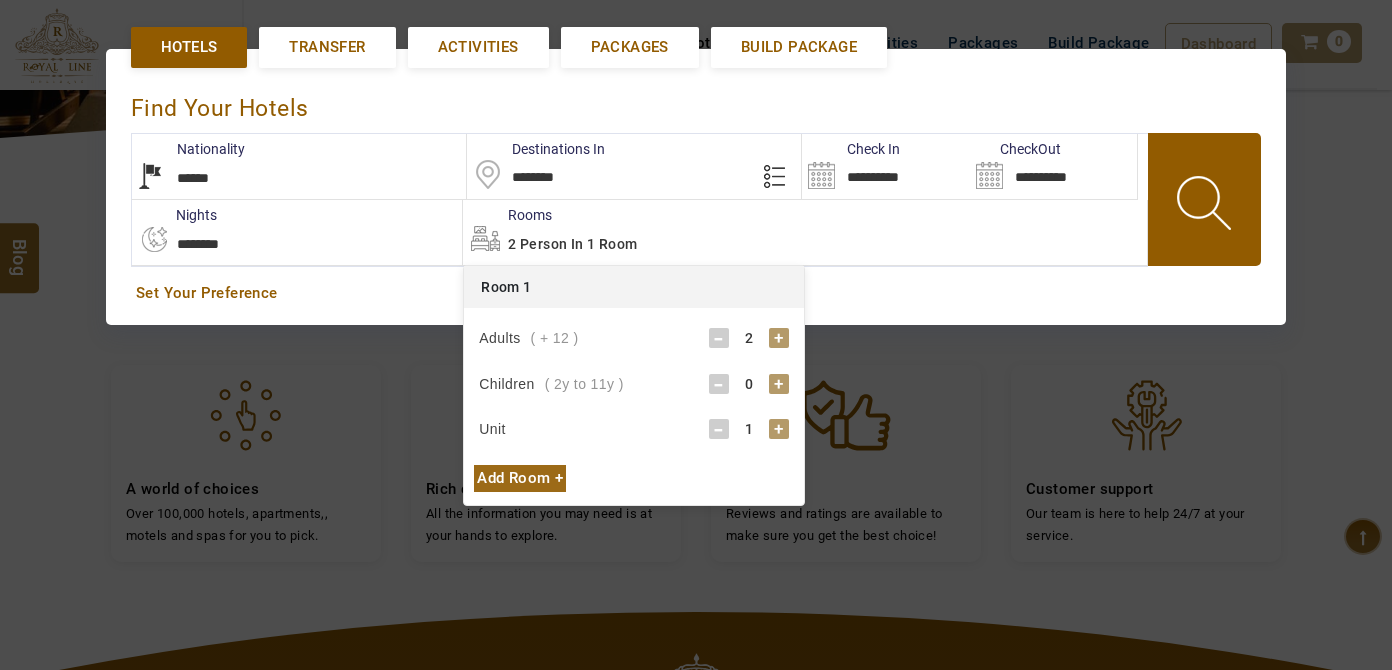 click on "********" at bounding box center [634, 166] 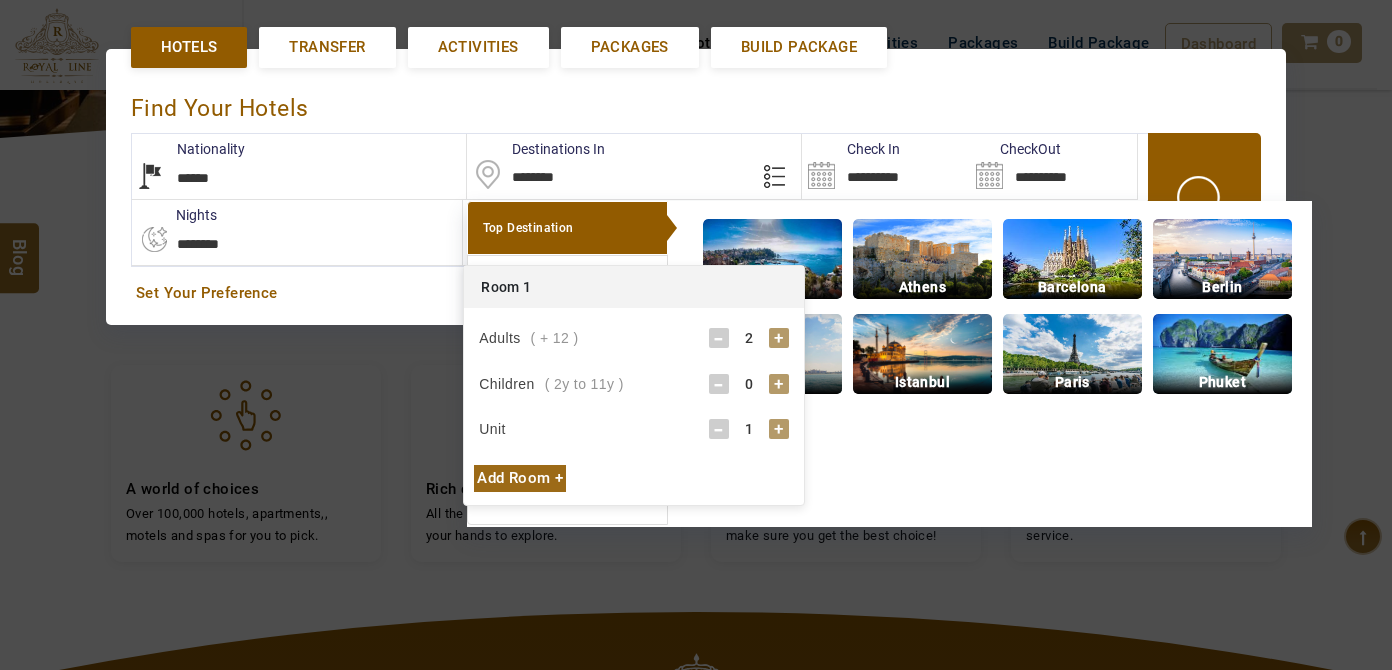 click on "********" at bounding box center (634, 166) 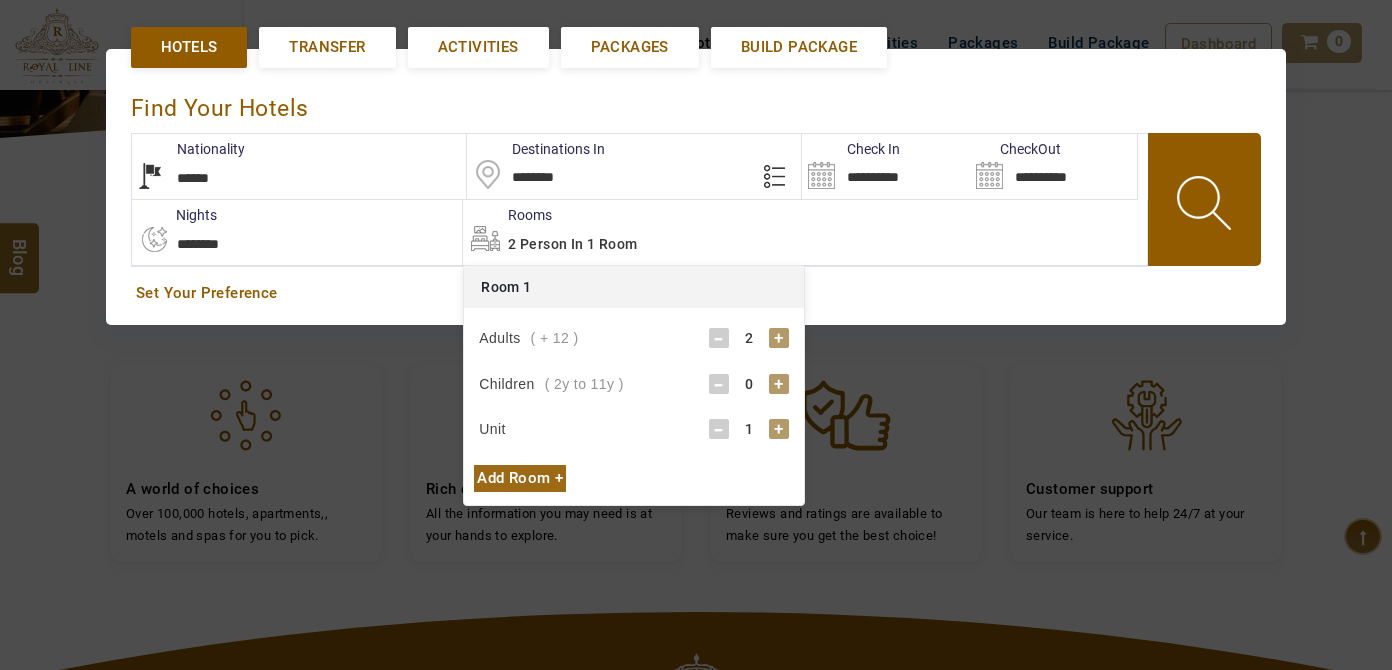 click on "********" at bounding box center [634, 166] 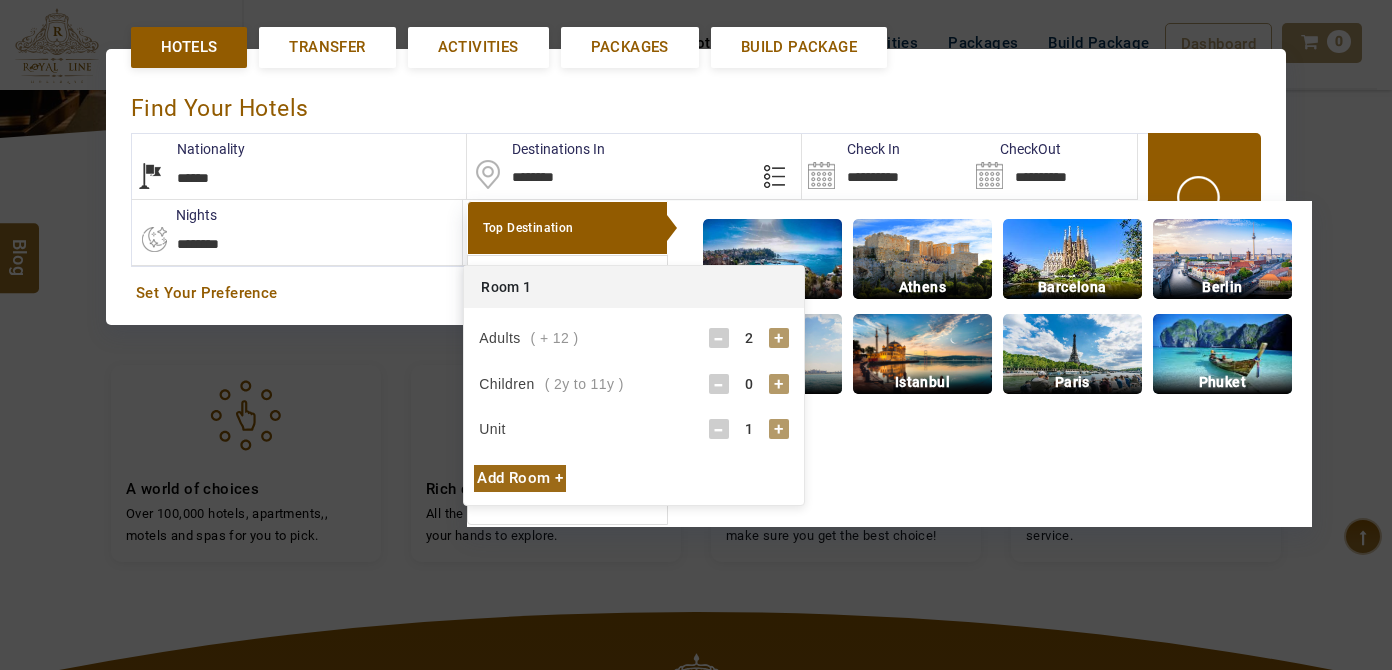 click on "********" at bounding box center (634, 166) 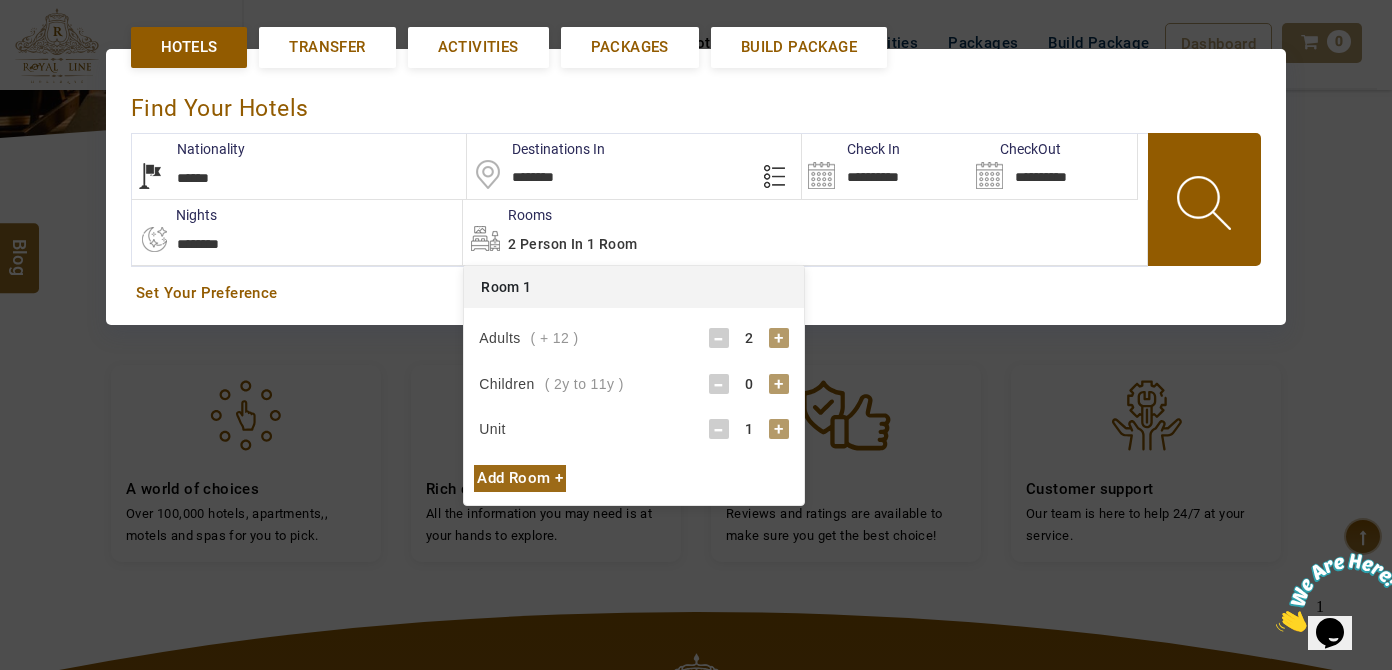scroll, scrollTop: 0, scrollLeft: 0, axis: both 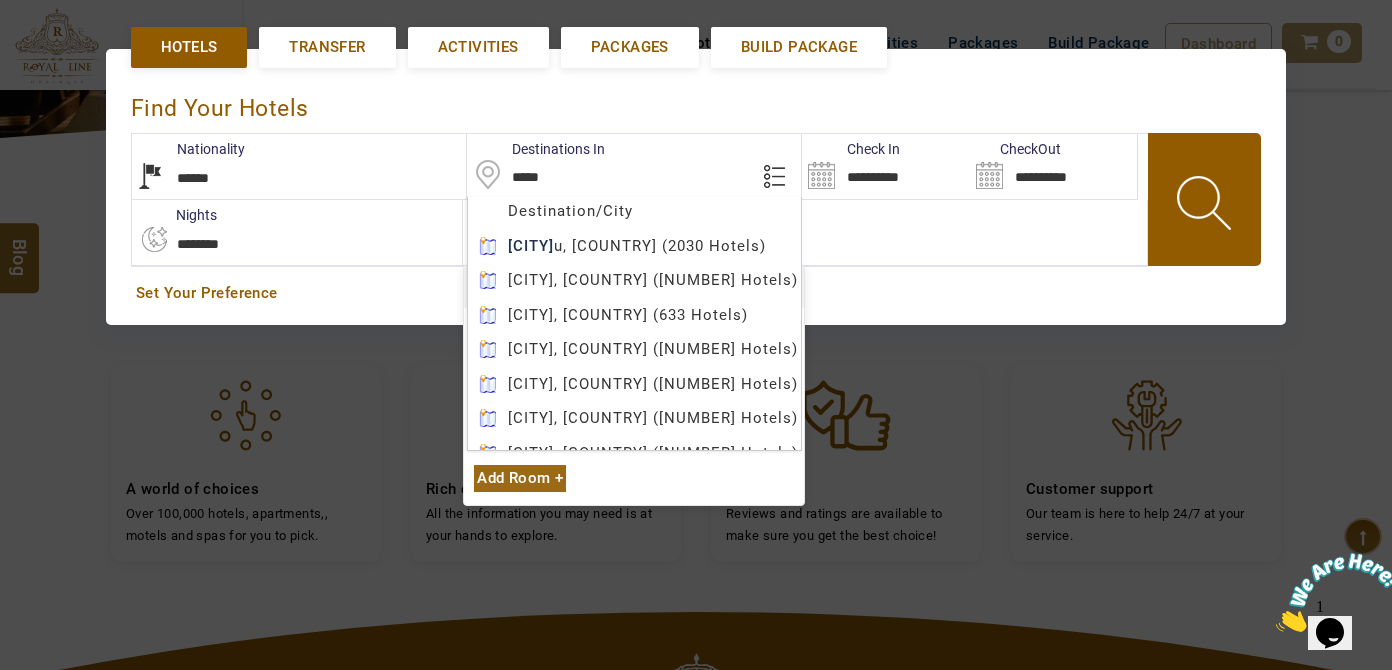 type on "*****" 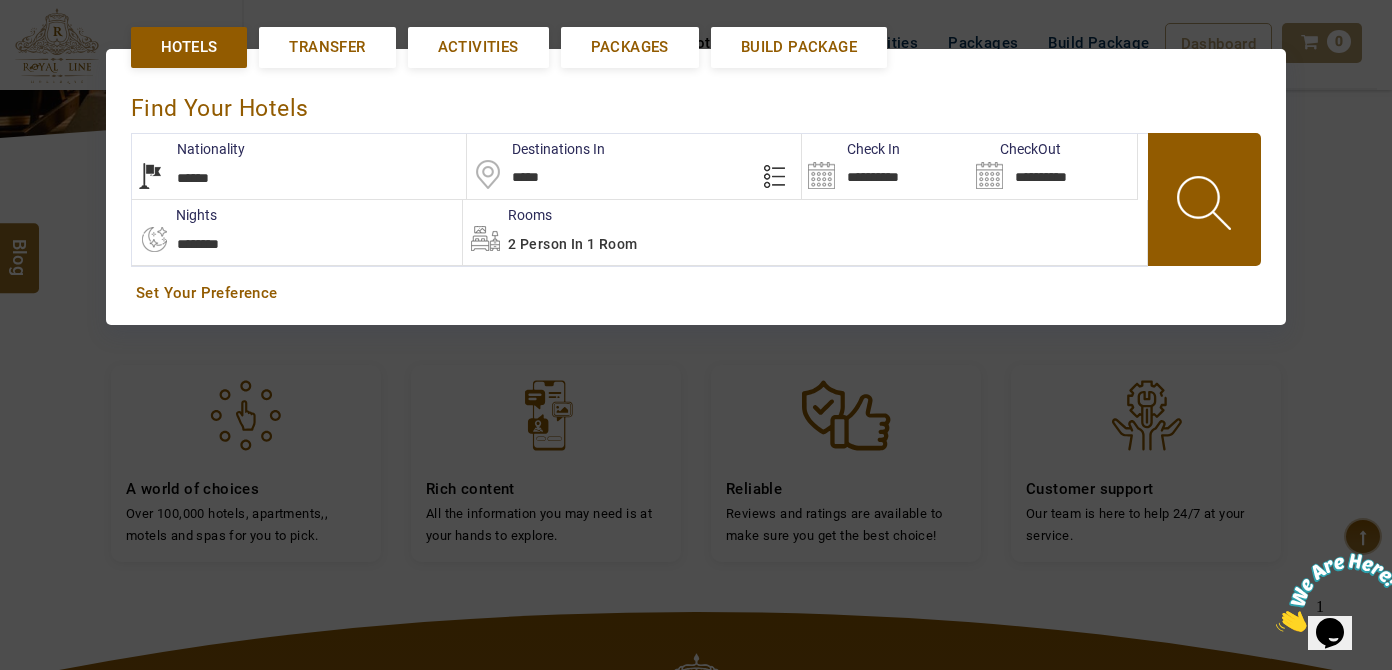 click on "**********" at bounding box center [885, 166] 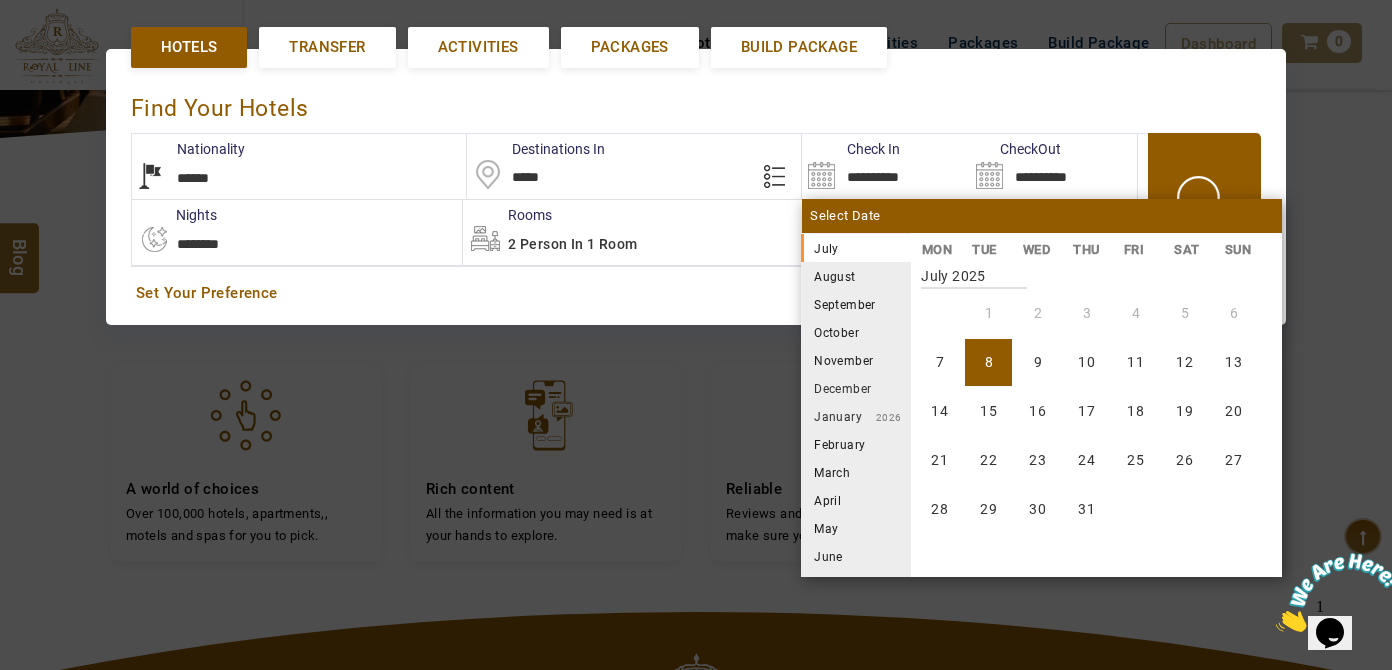 click on "September" at bounding box center (856, 304) 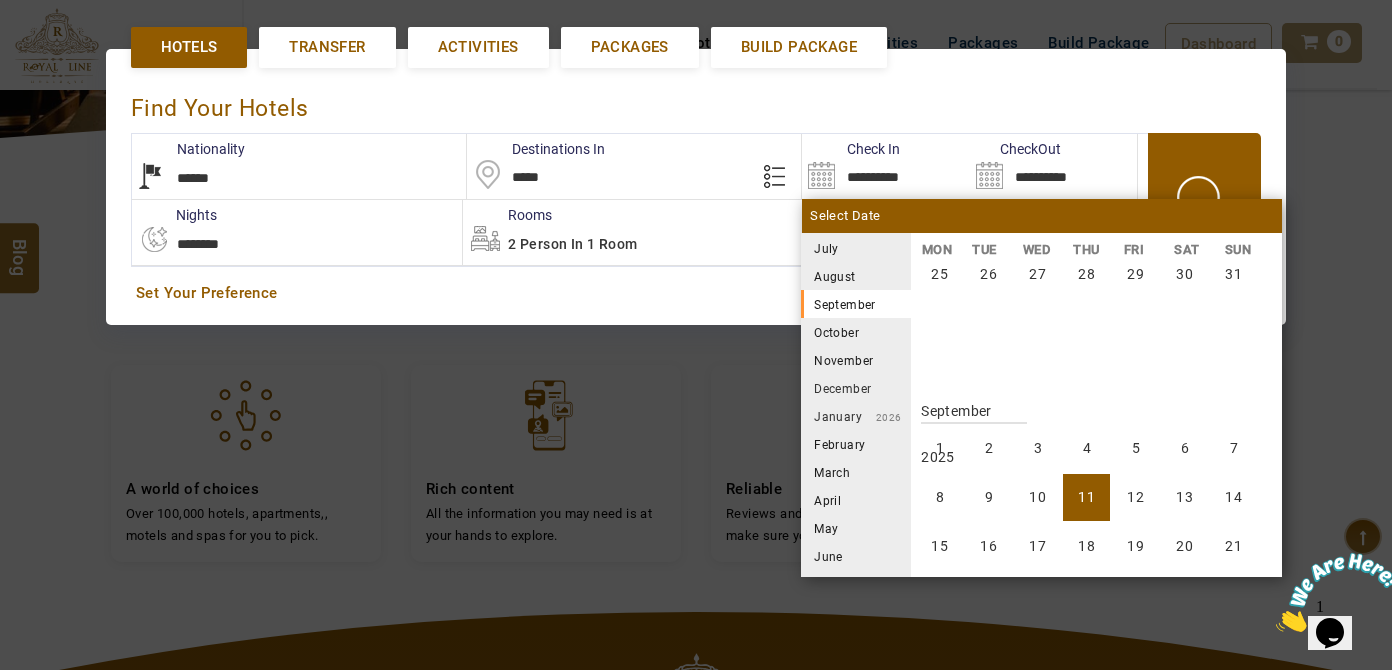 scroll, scrollTop: 740, scrollLeft: 0, axis: vertical 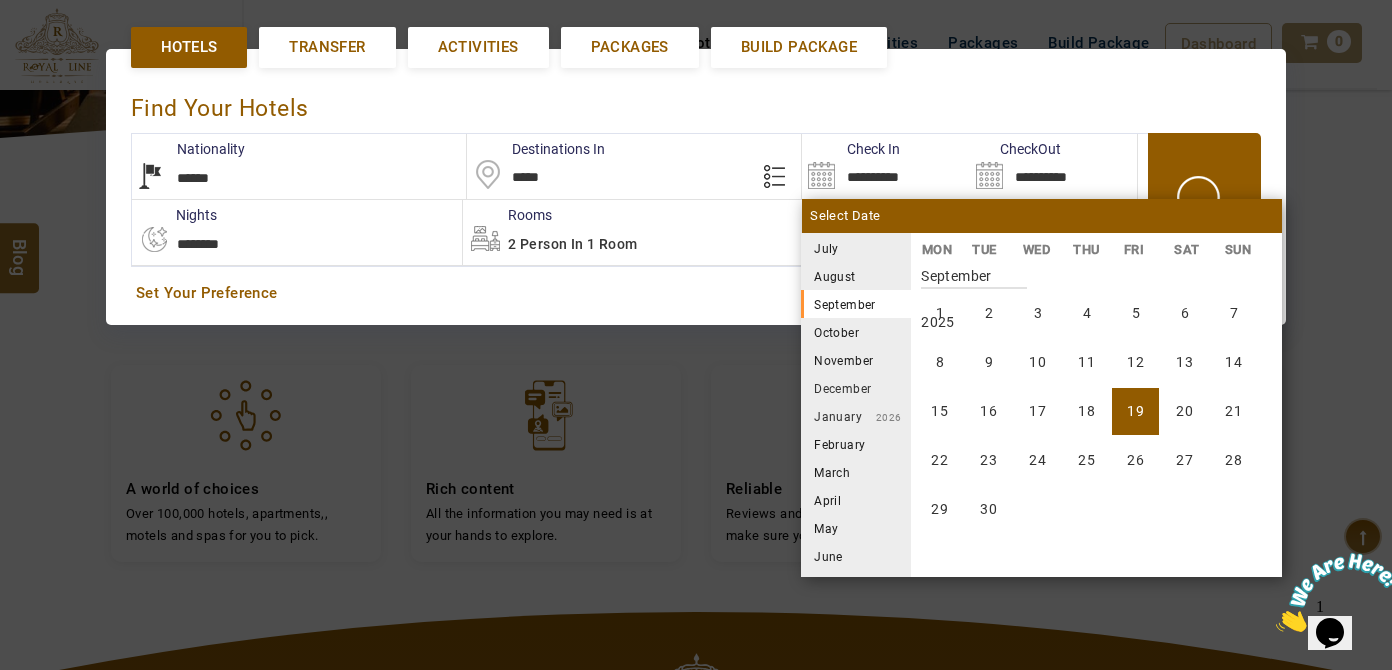click on "19" at bounding box center (1135, 411) 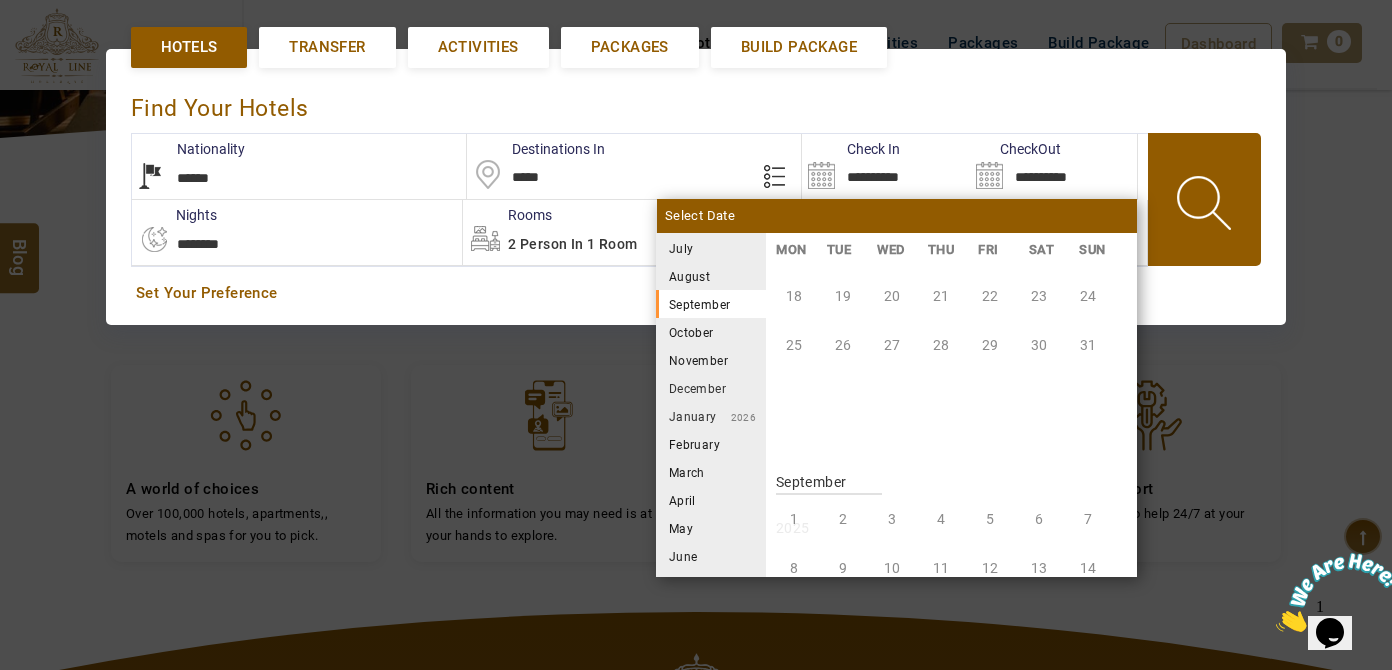 scroll, scrollTop: 740, scrollLeft: 0, axis: vertical 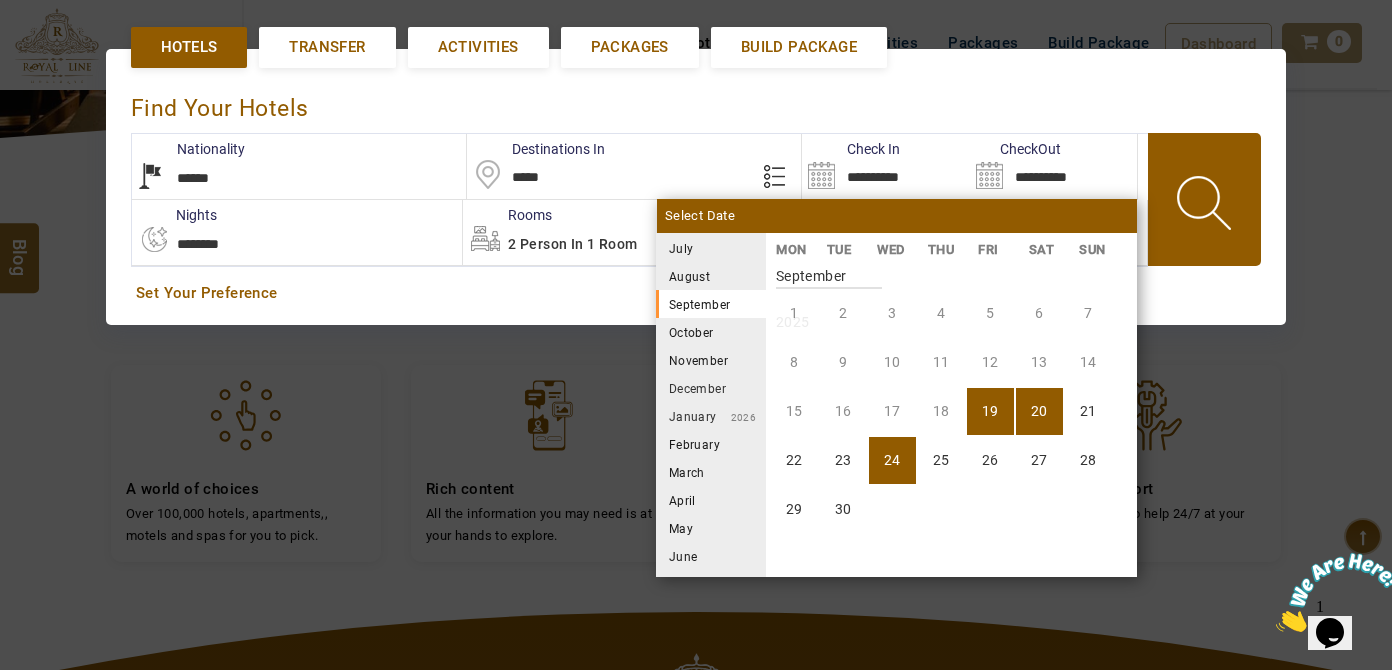 click on "24" at bounding box center (892, 460) 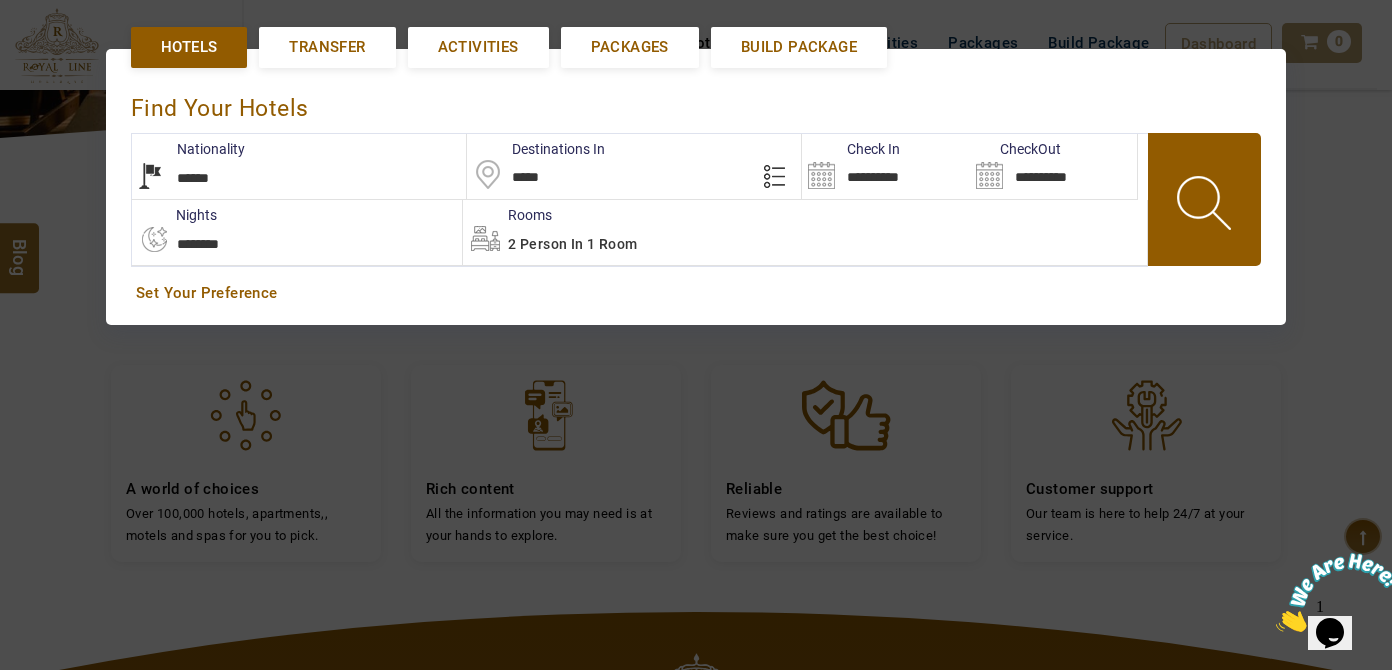 click at bounding box center [1206, 206] 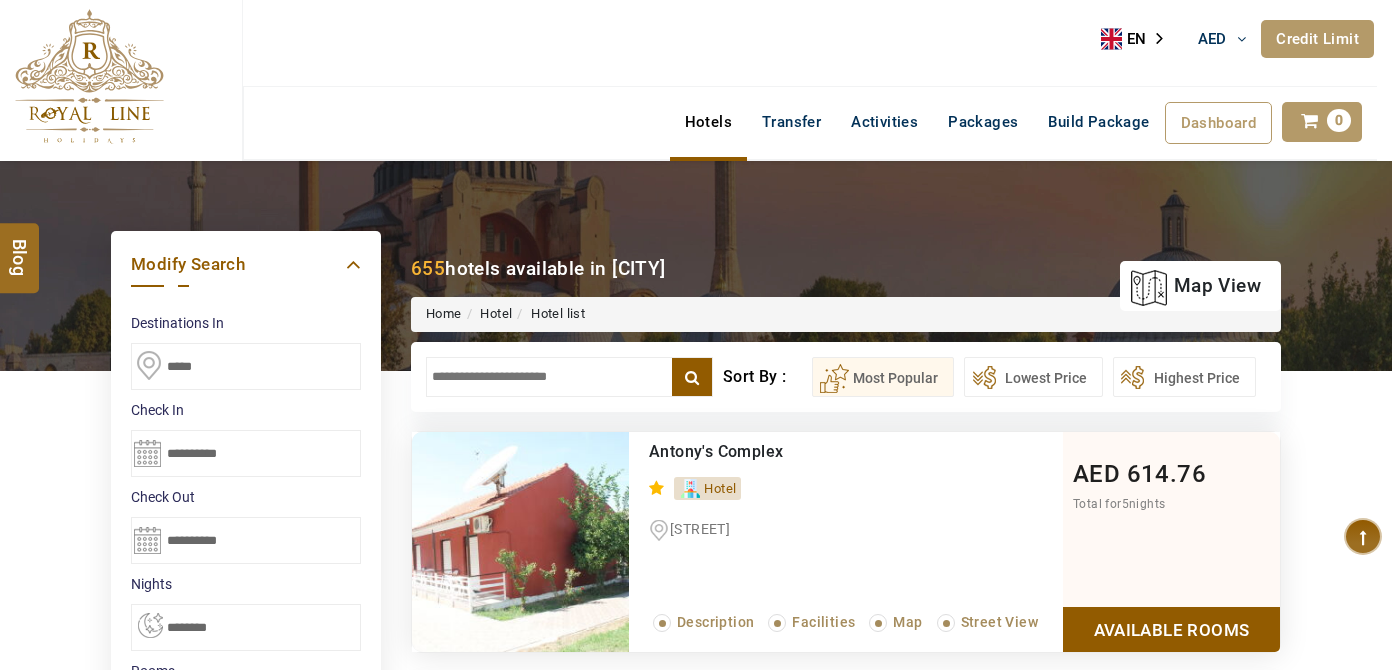 scroll, scrollTop: 0, scrollLeft: 0, axis: both 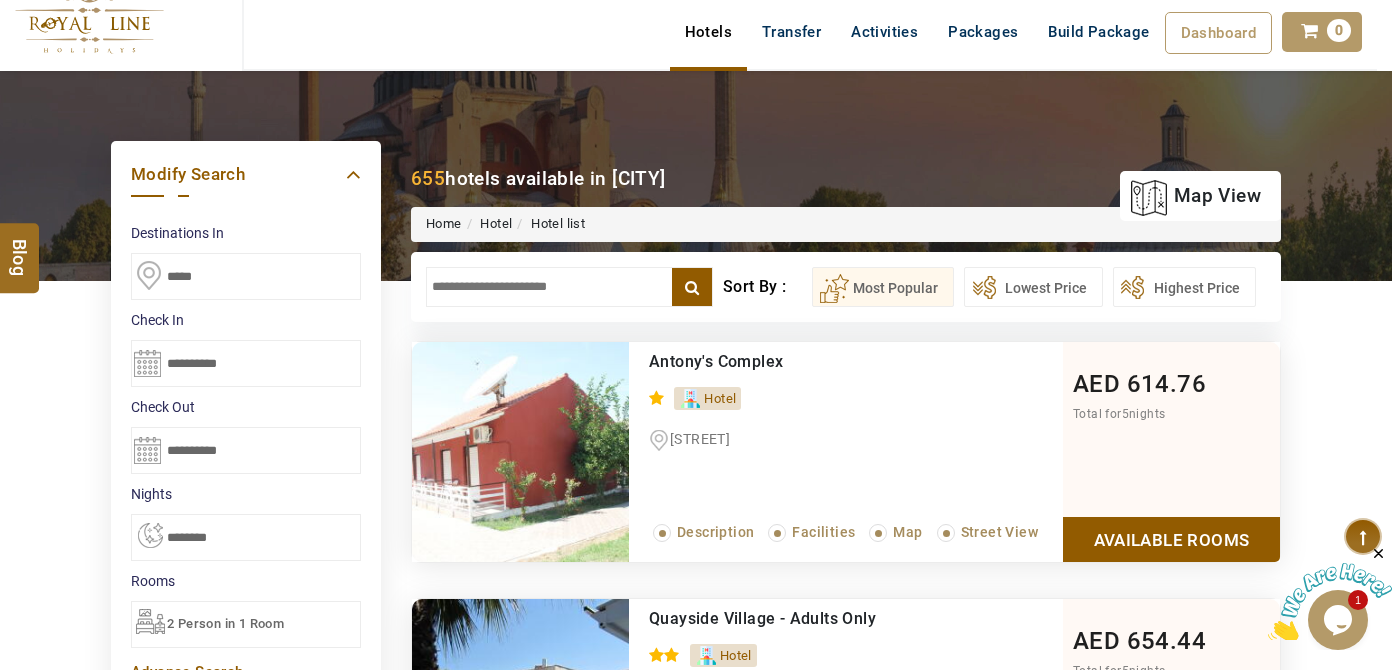 click on "**********" at bounding box center [246, 537] 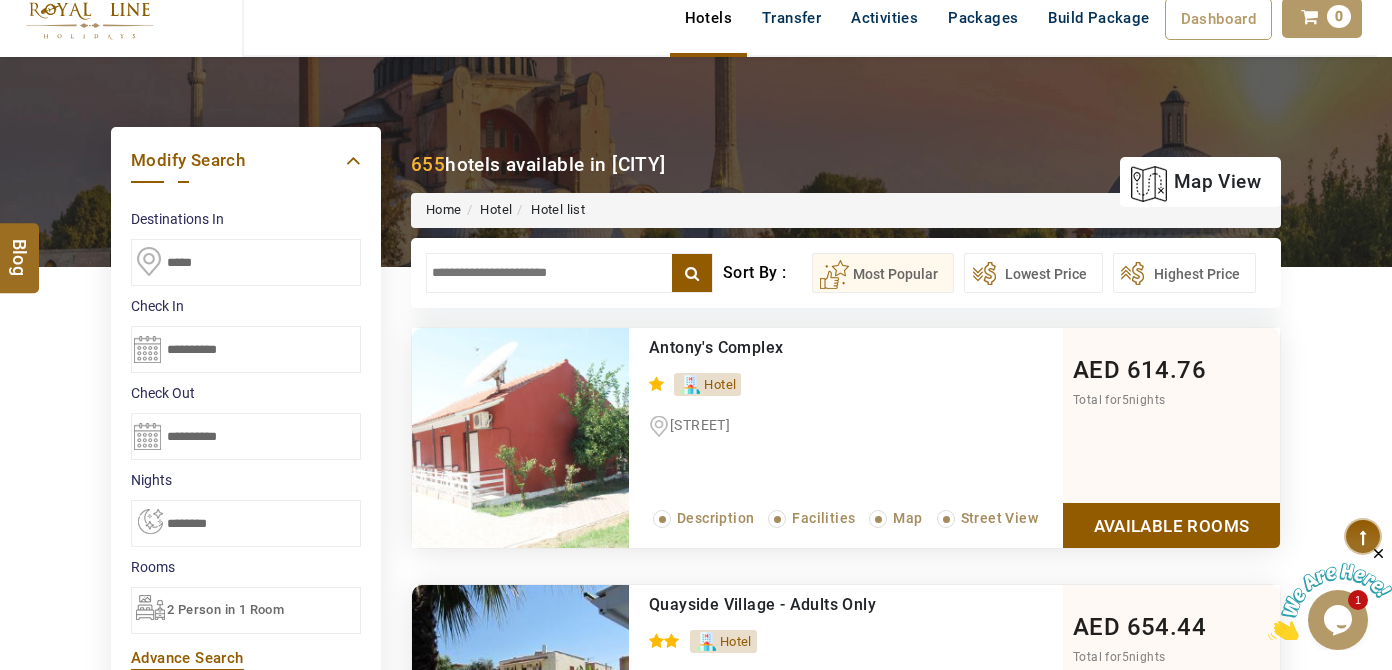 scroll, scrollTop: 454, scrollLeft: 0, axis: vertical 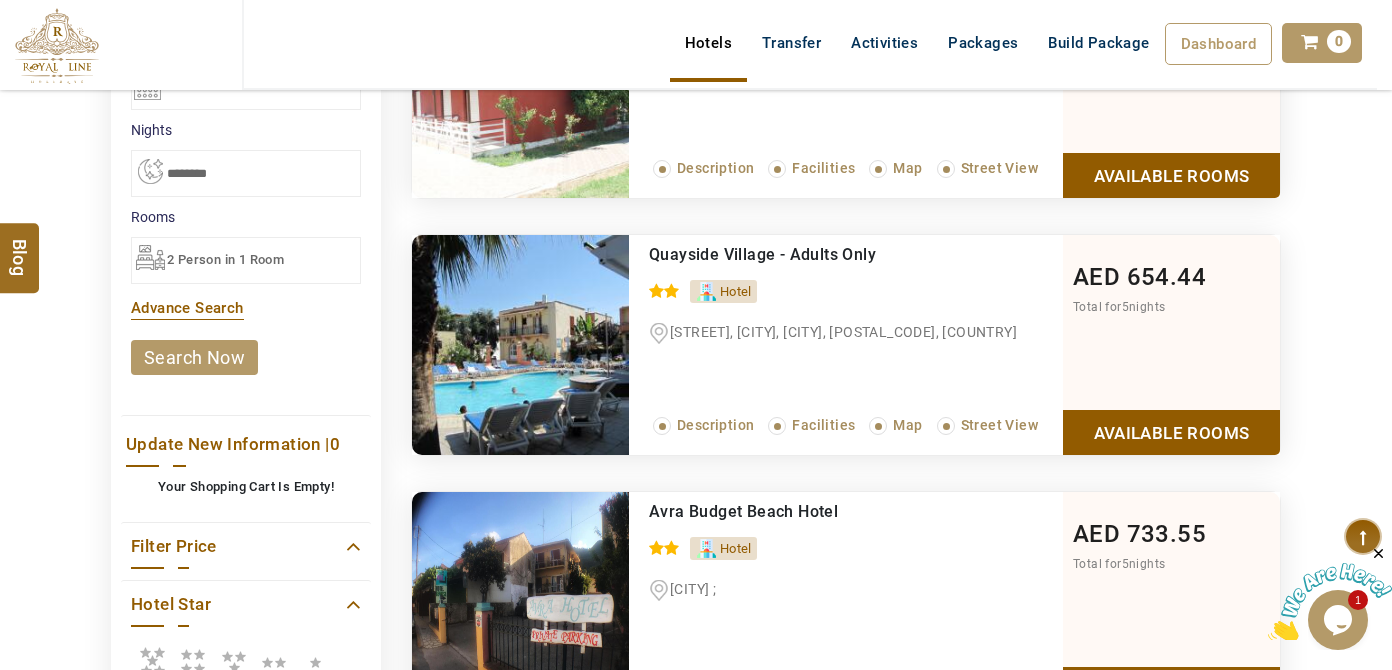 click on "search now" at bounding box center (194, 357) 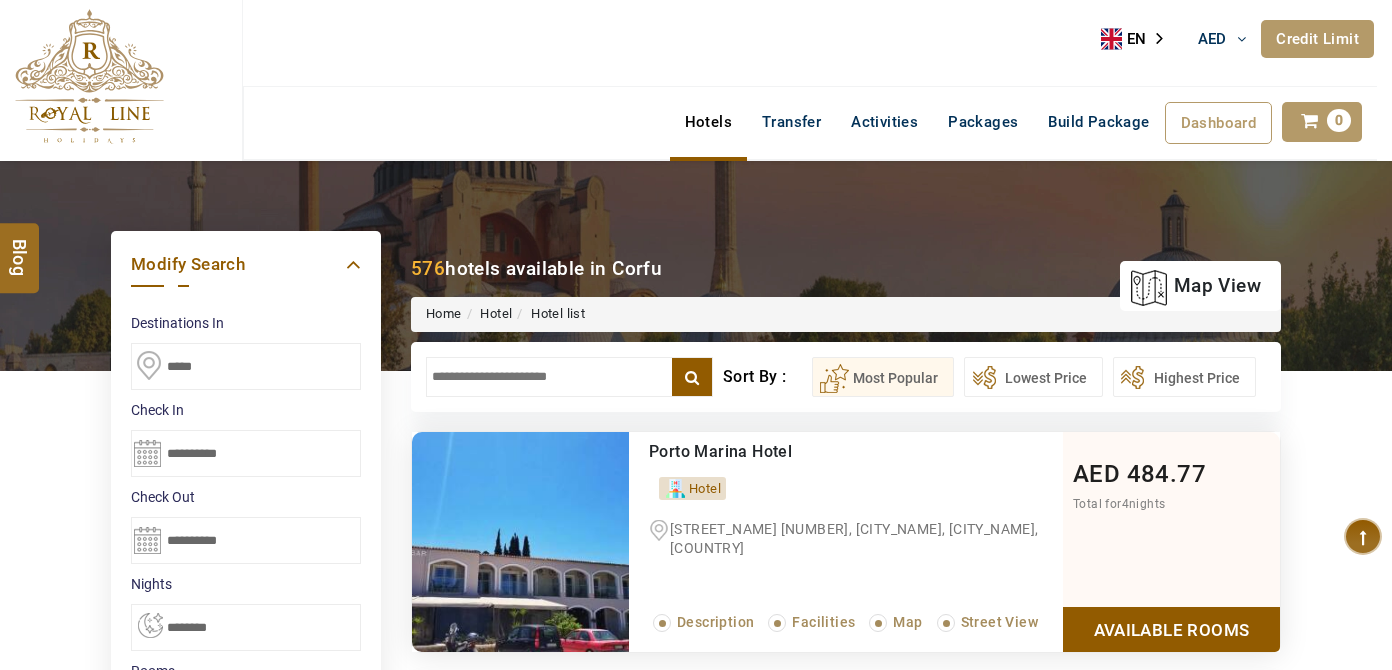 scroll, scrollTop: 0, scrollLeft: 0, axis: both 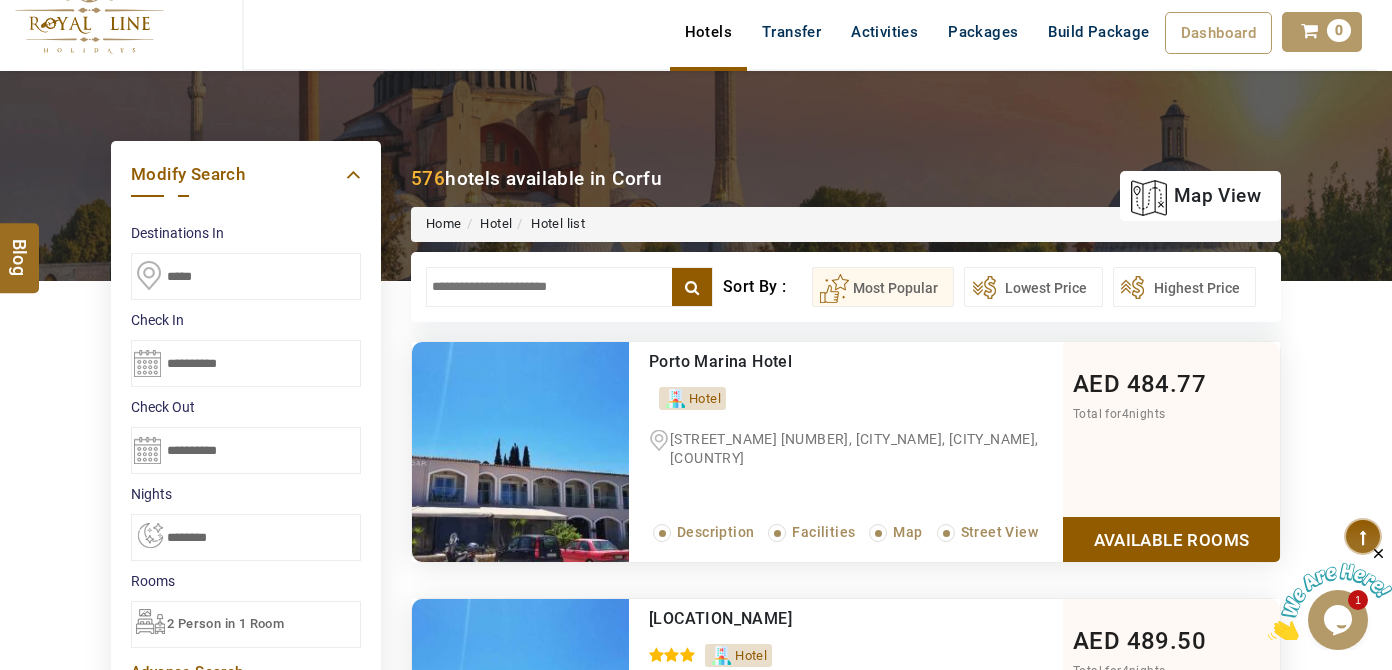 click on "**********" at bounding box center [246, 537] 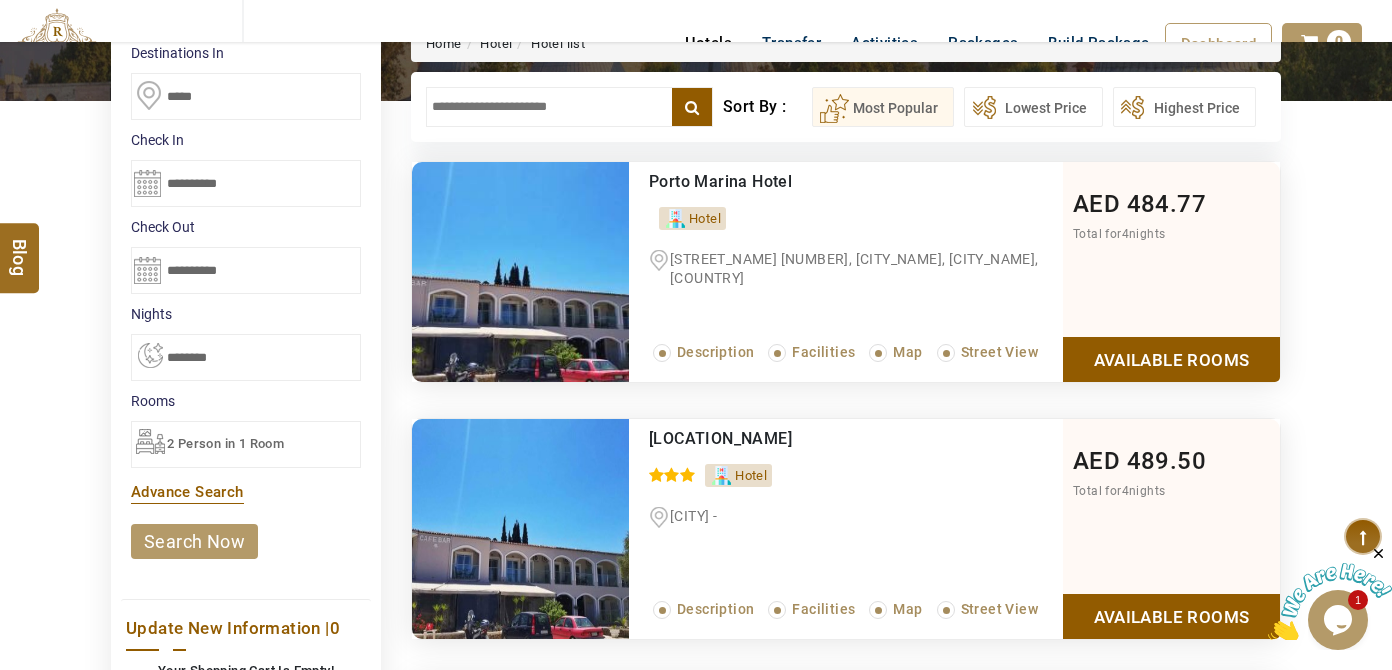scroll, scrollTop: 272, scrollLeft: 0, axis: vertical 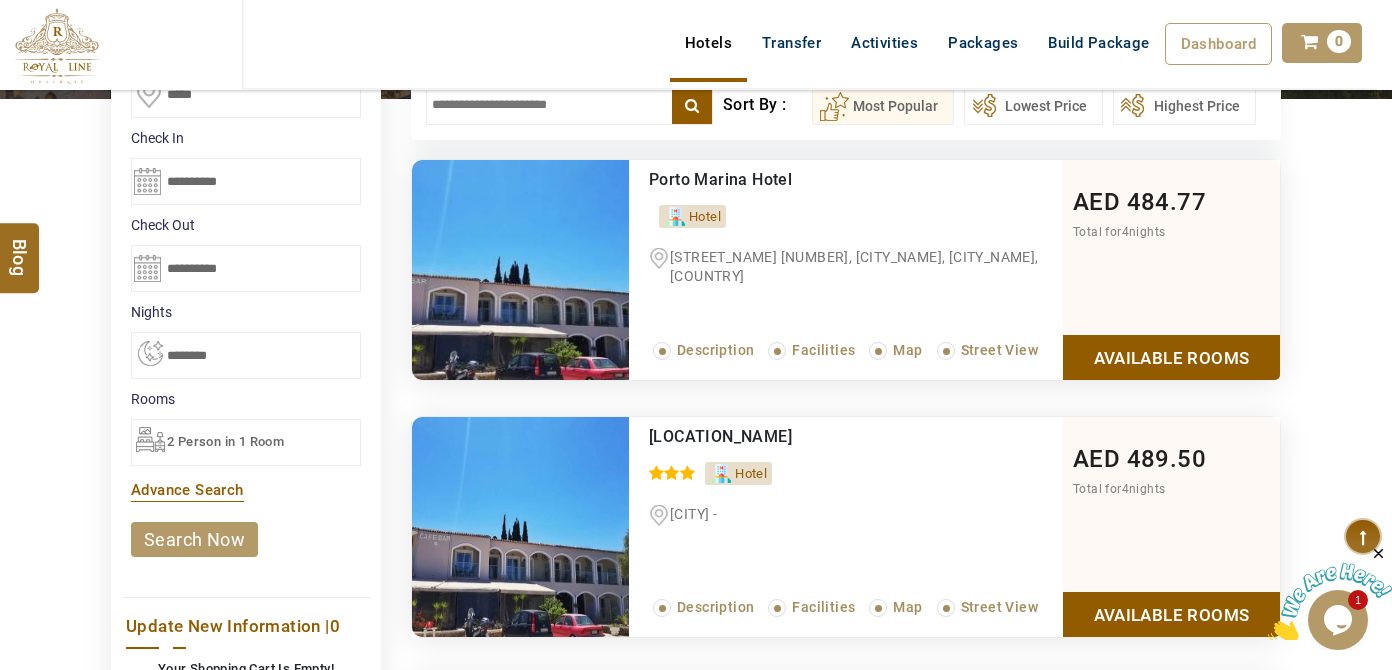 click on "**********" at bounding box center (246, 355) 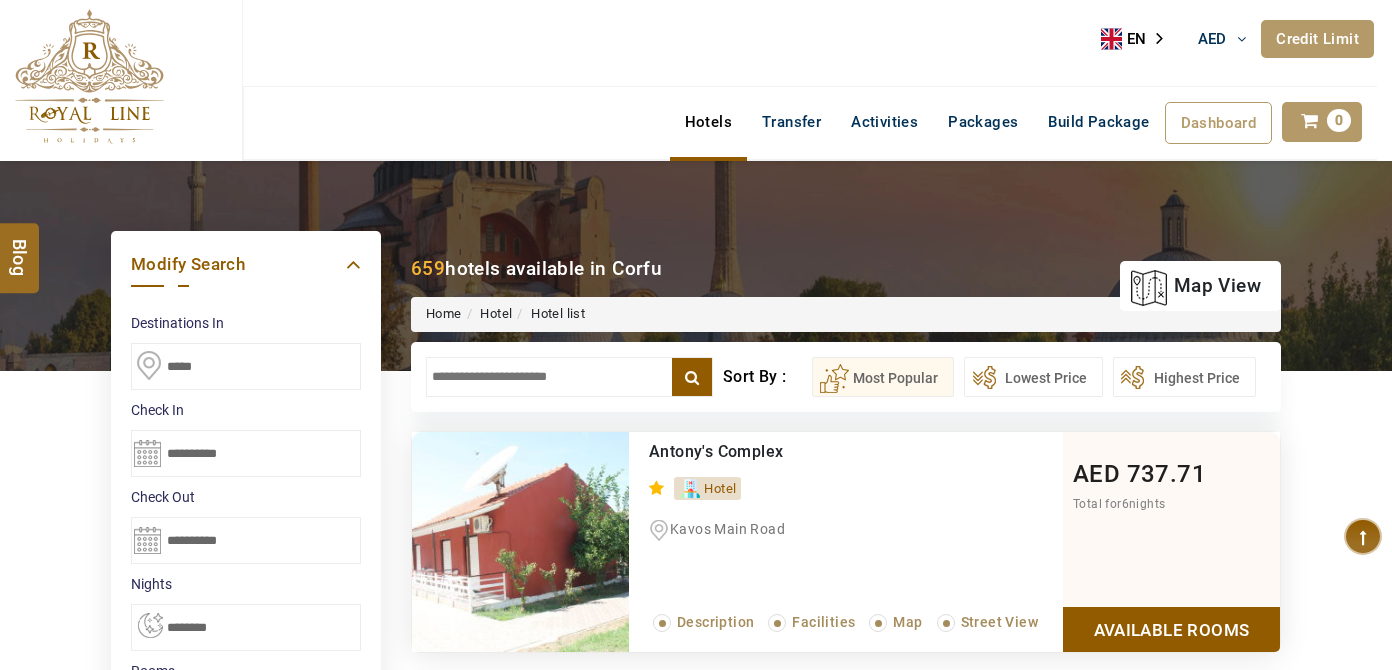 scroll, scrollTop: 0, scrollLeft: 0, axis: both 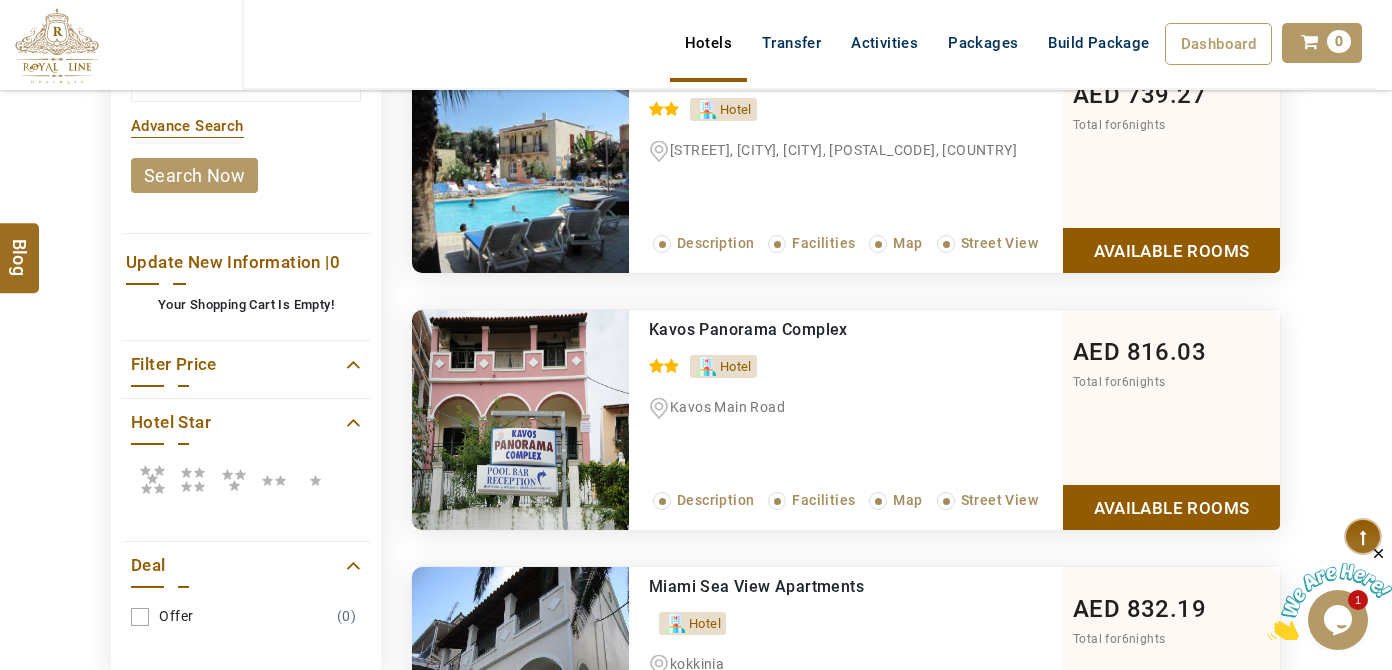 click on "**********" at bounding box center [246, 236] 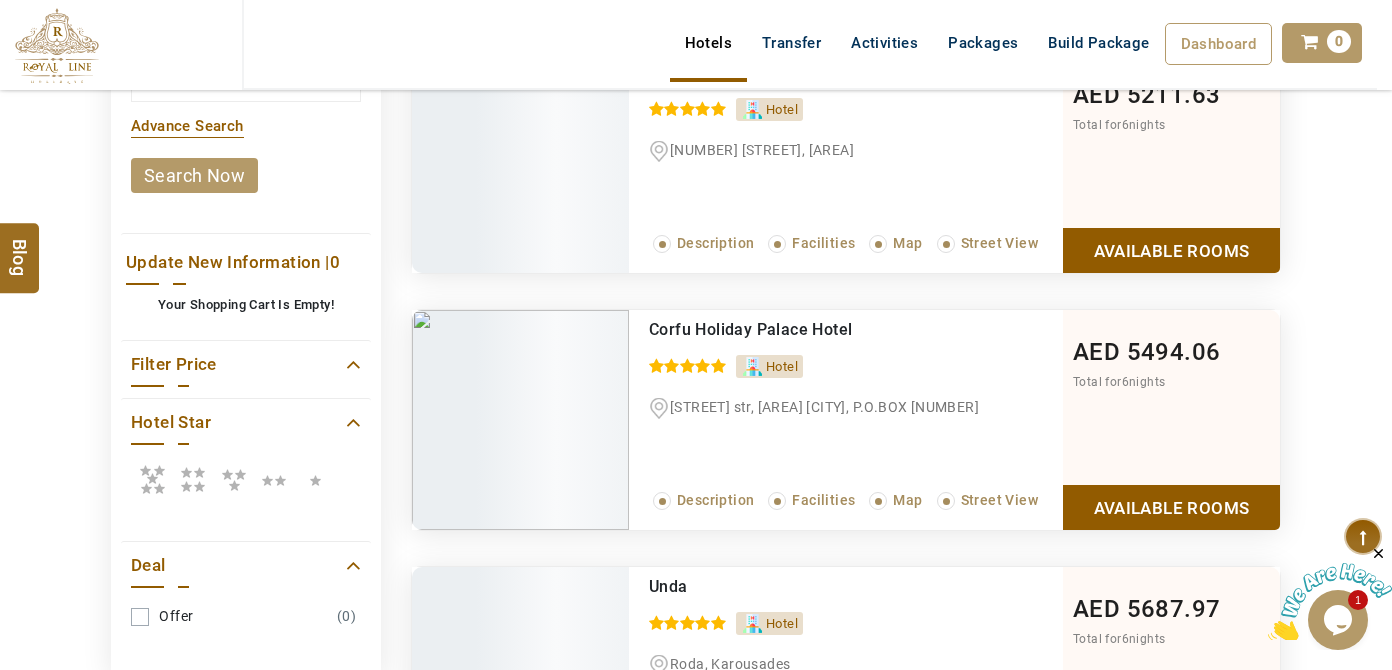 click at bounding box center [152, 479] 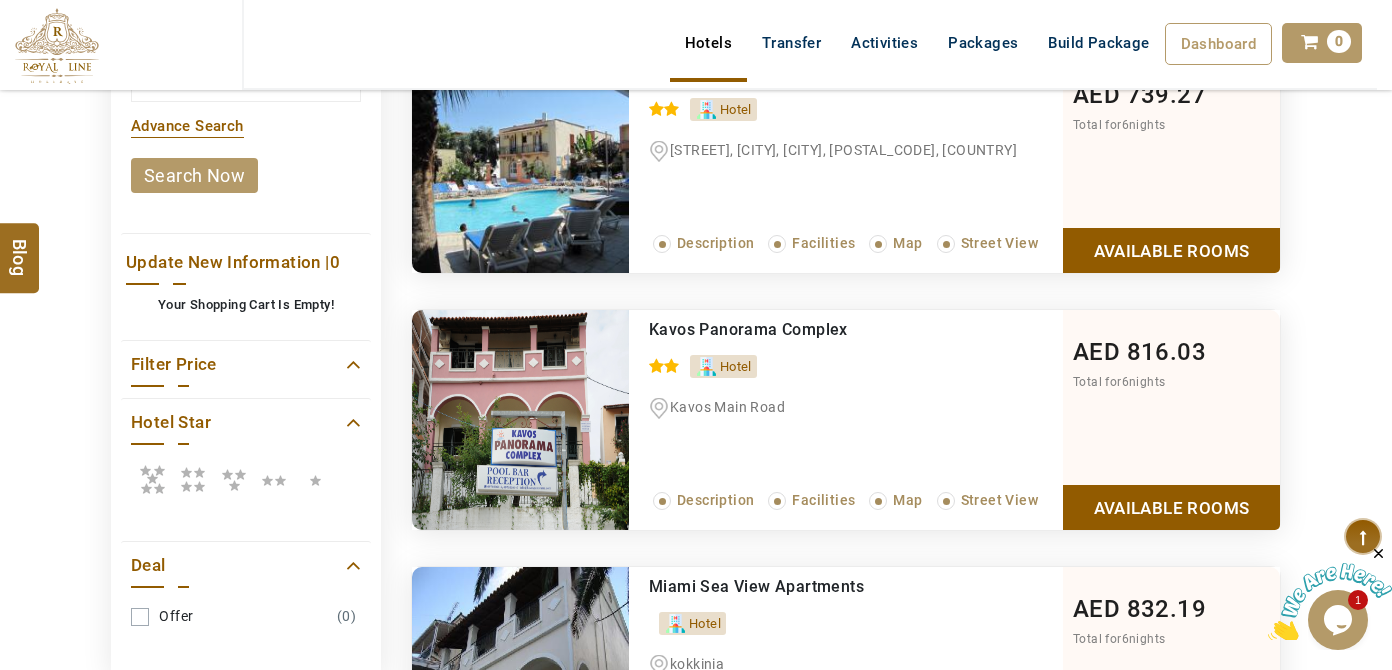 click at bounding box center (152, 479) 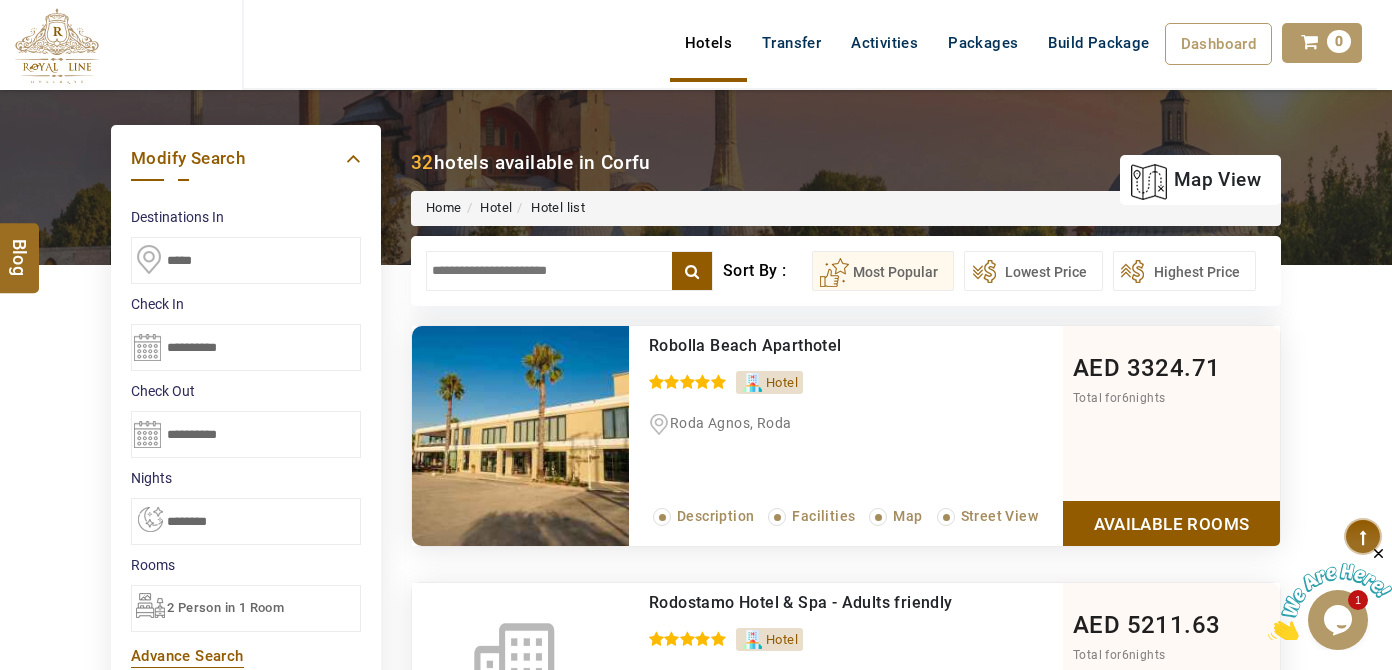 scroll, scrollTop: 0, scrollLeft: 0, axis: both 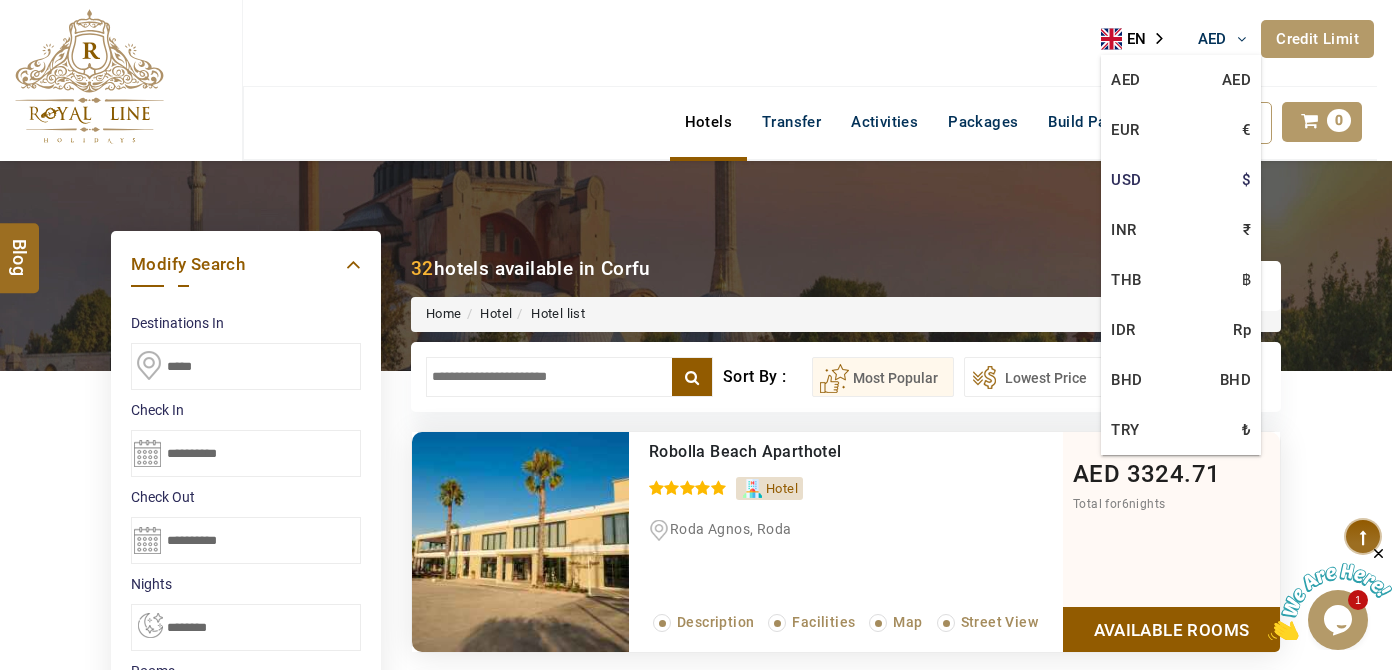 click on "USD  $" at bounding box center (1181, 80) 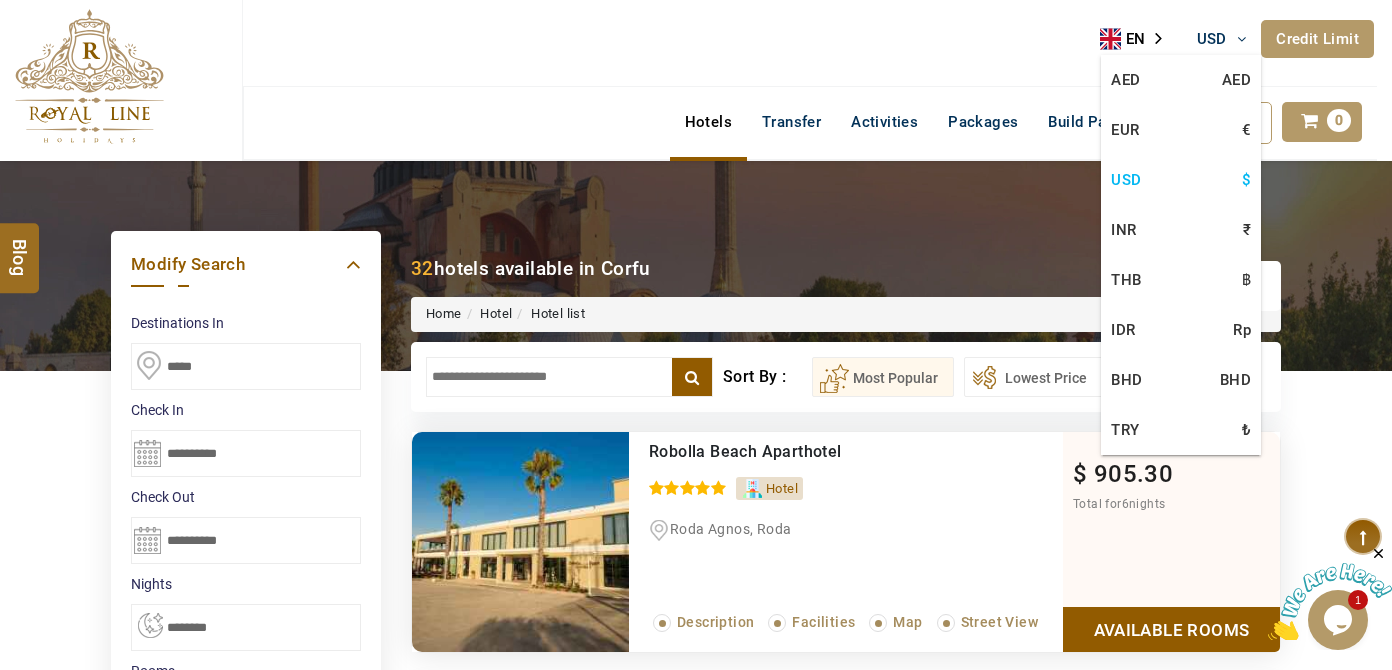scroll, scrollTop: 363, scrollLeft: 0, axis: vertical 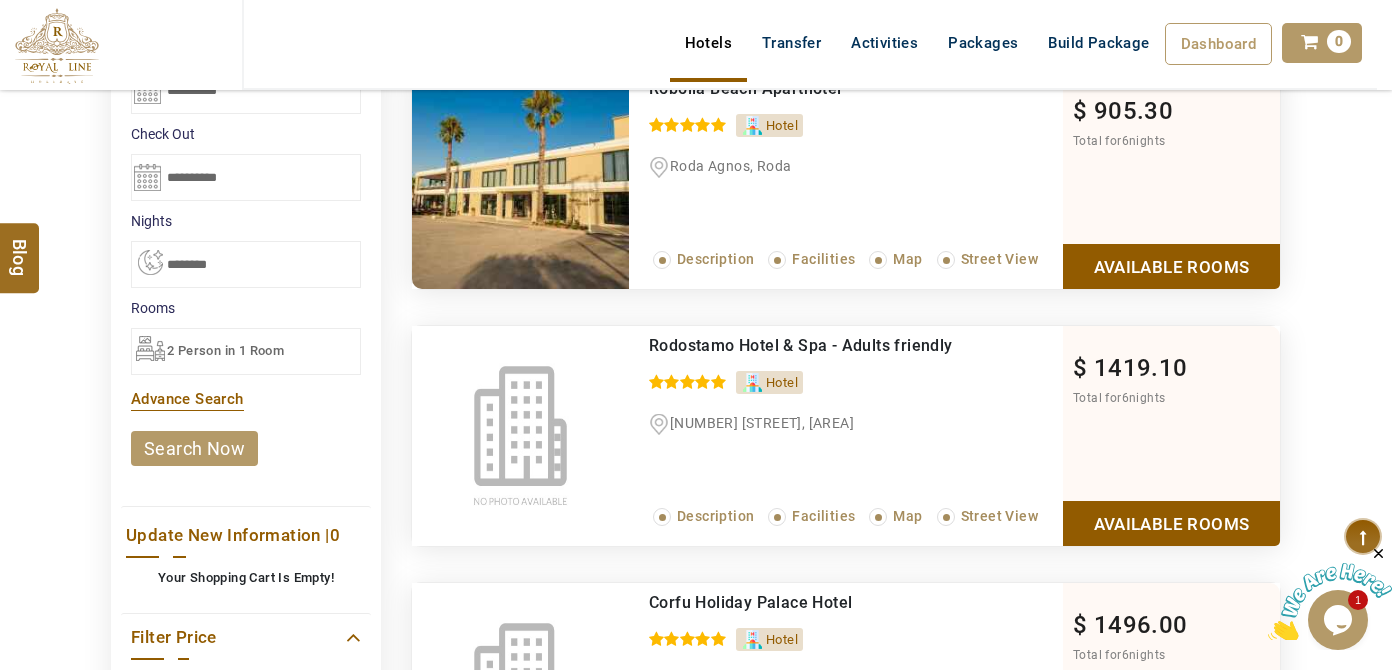 click on "$ [PRICE] Total for [NUMBER] nights Available Rooms" at bounding box center (1171, 436) 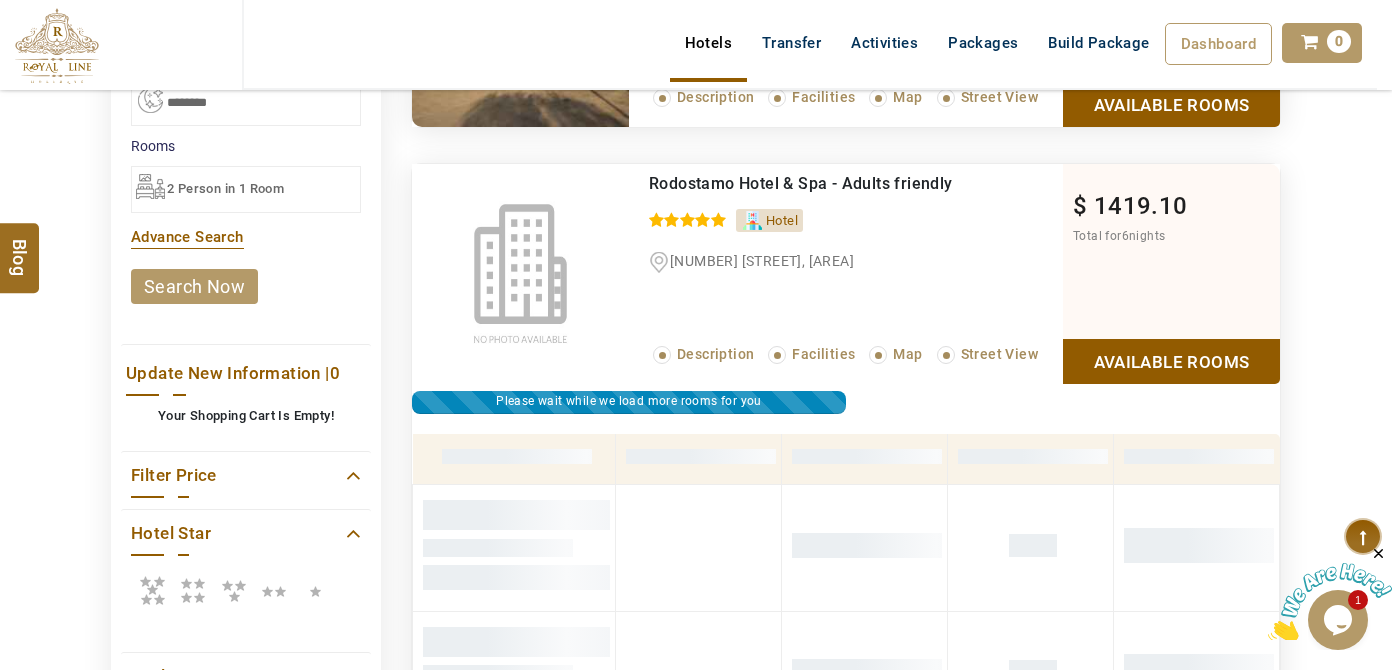 scroll, scrollTop: 454, scrollLeft: 0, axis: vertical 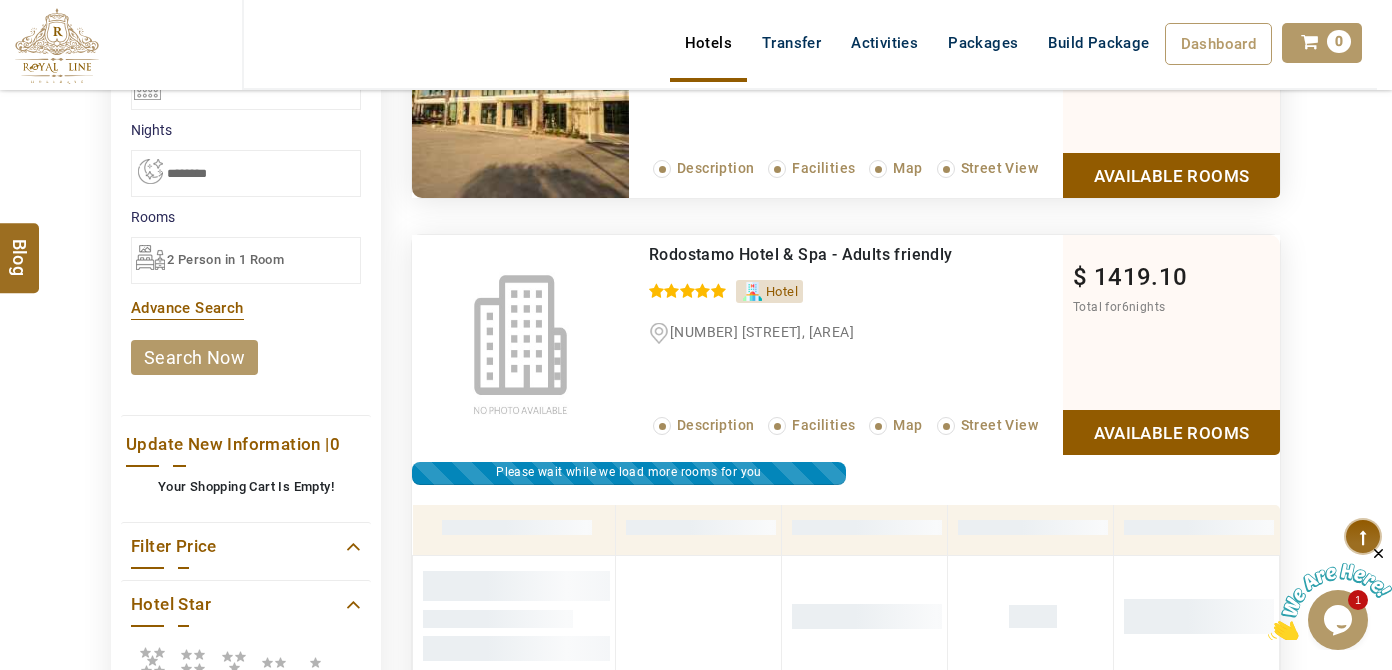 click on "Rodostamo Hotel & Spa - Adults friendly" at bounding box center (801, 254) 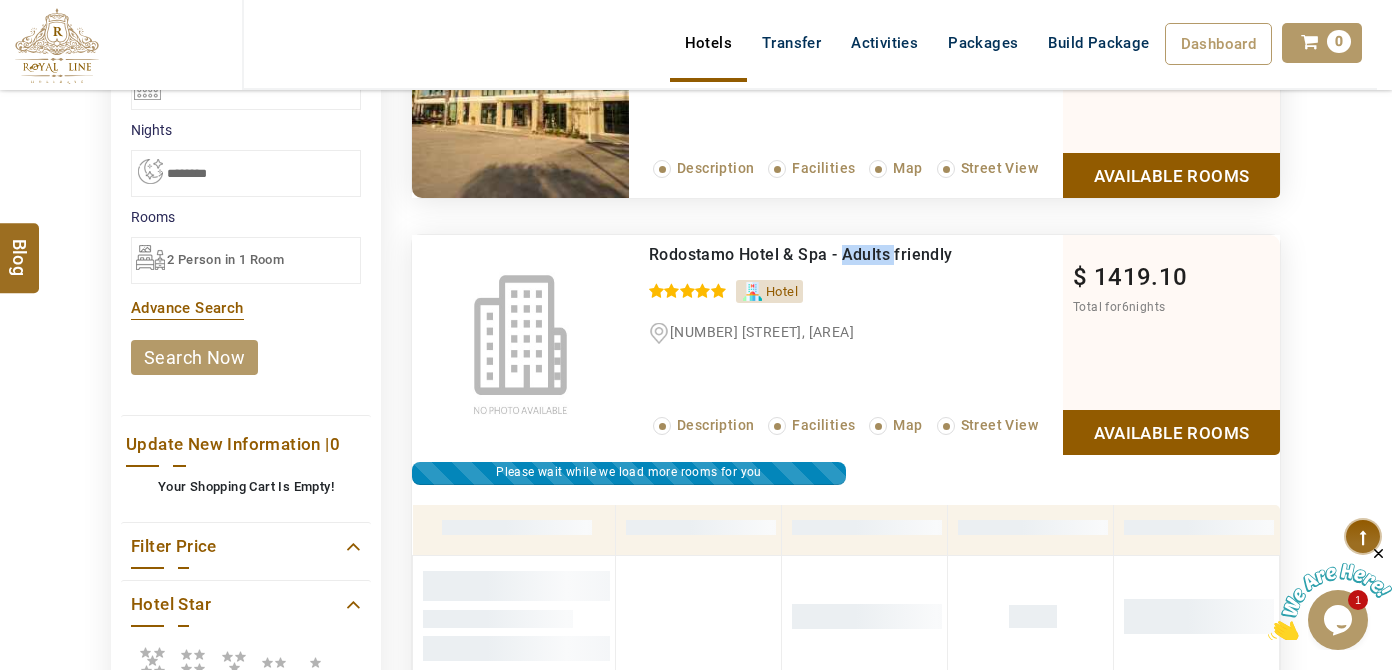 click on "Rodostamo Hotel & Spa - Adults friendly 0 / 5" at bounding box center (856, 250) 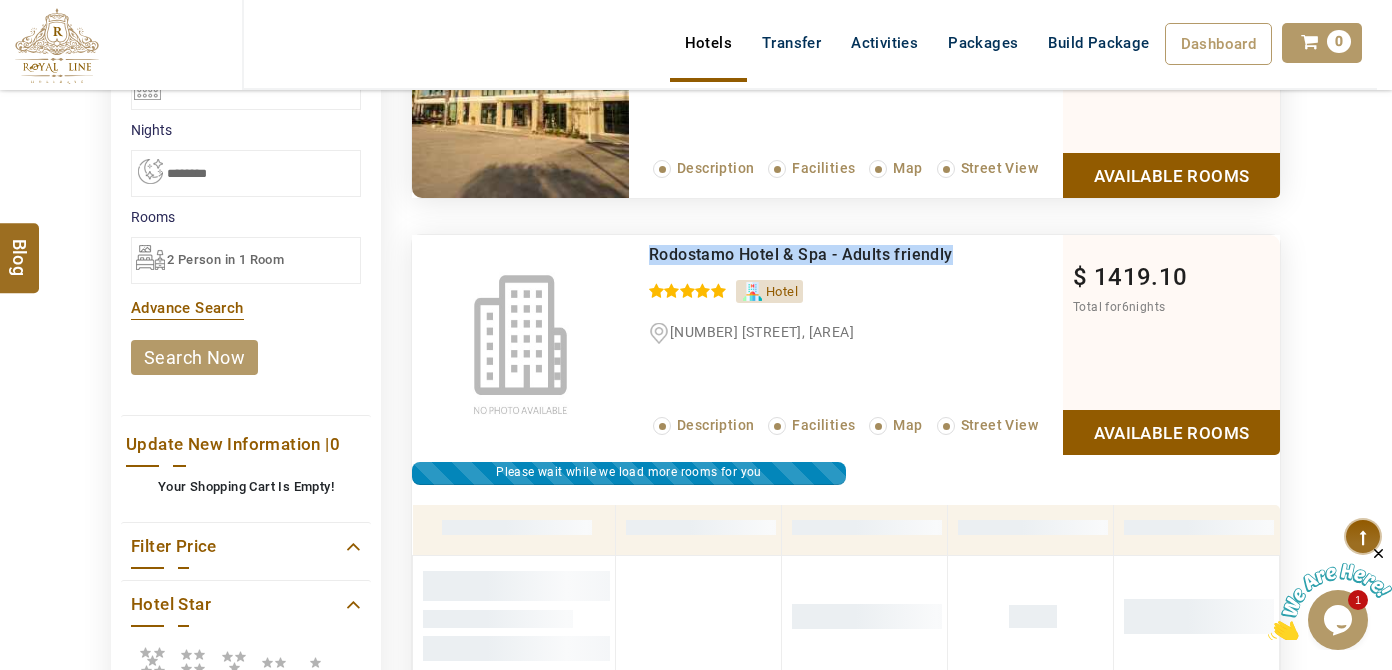 click on "Rodostamo Hotel & Spa - Adults friendly 0 / 5" at bounding box center [856, 250] 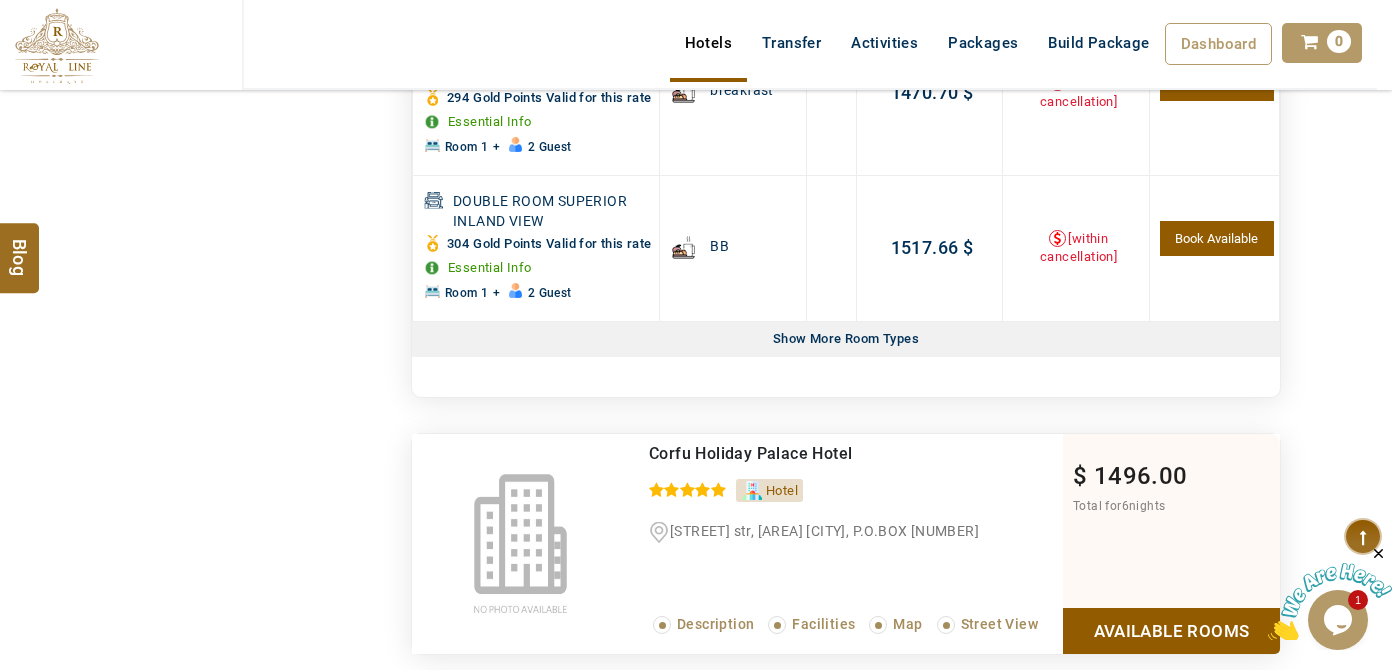 scroll, scrollTop: 1636, scrollLeft: 0, axis: vertical 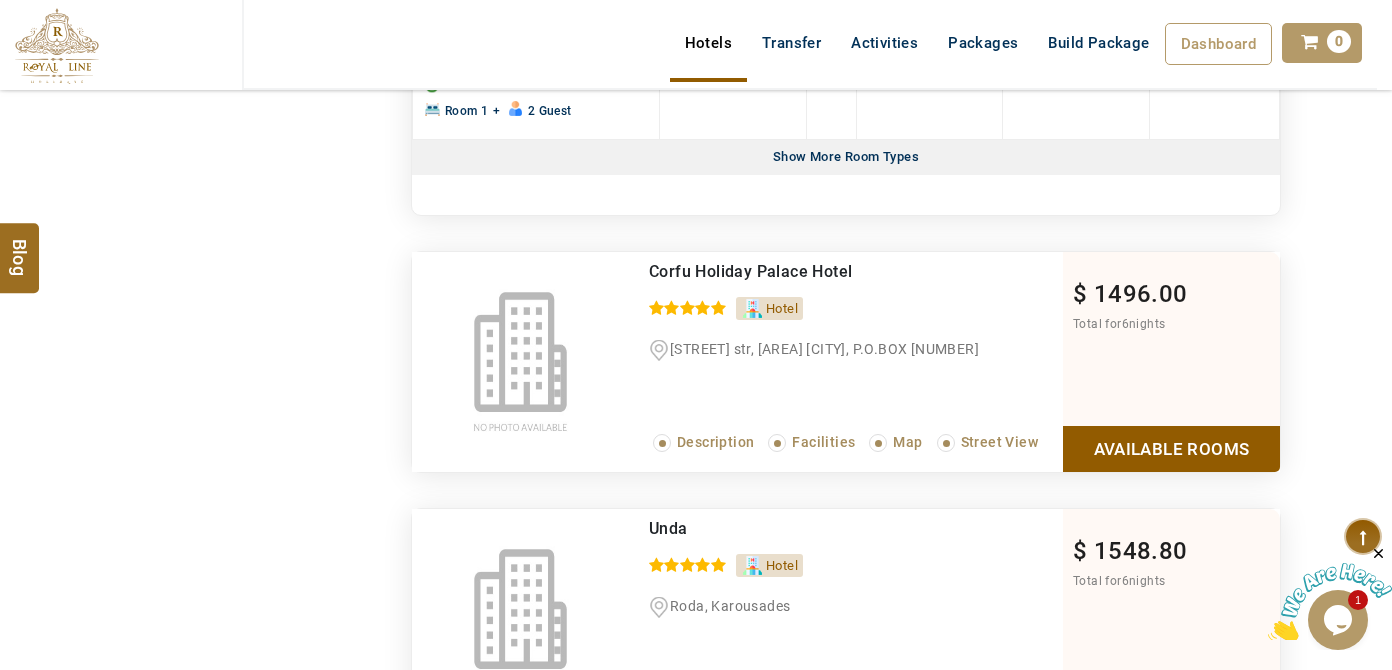 click on "Show More Room Types" at bounding box center [846, 157] 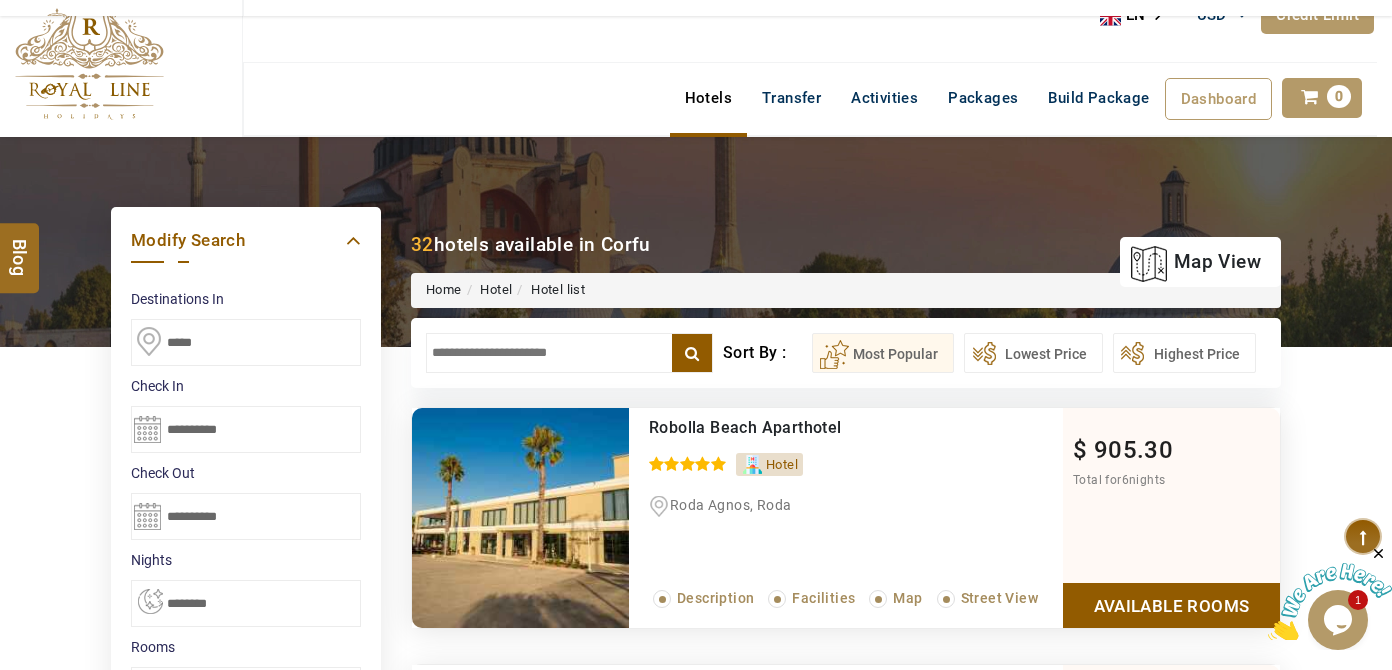 scroll, scrollTop: 0, scrollLeft: 0, axis: both 